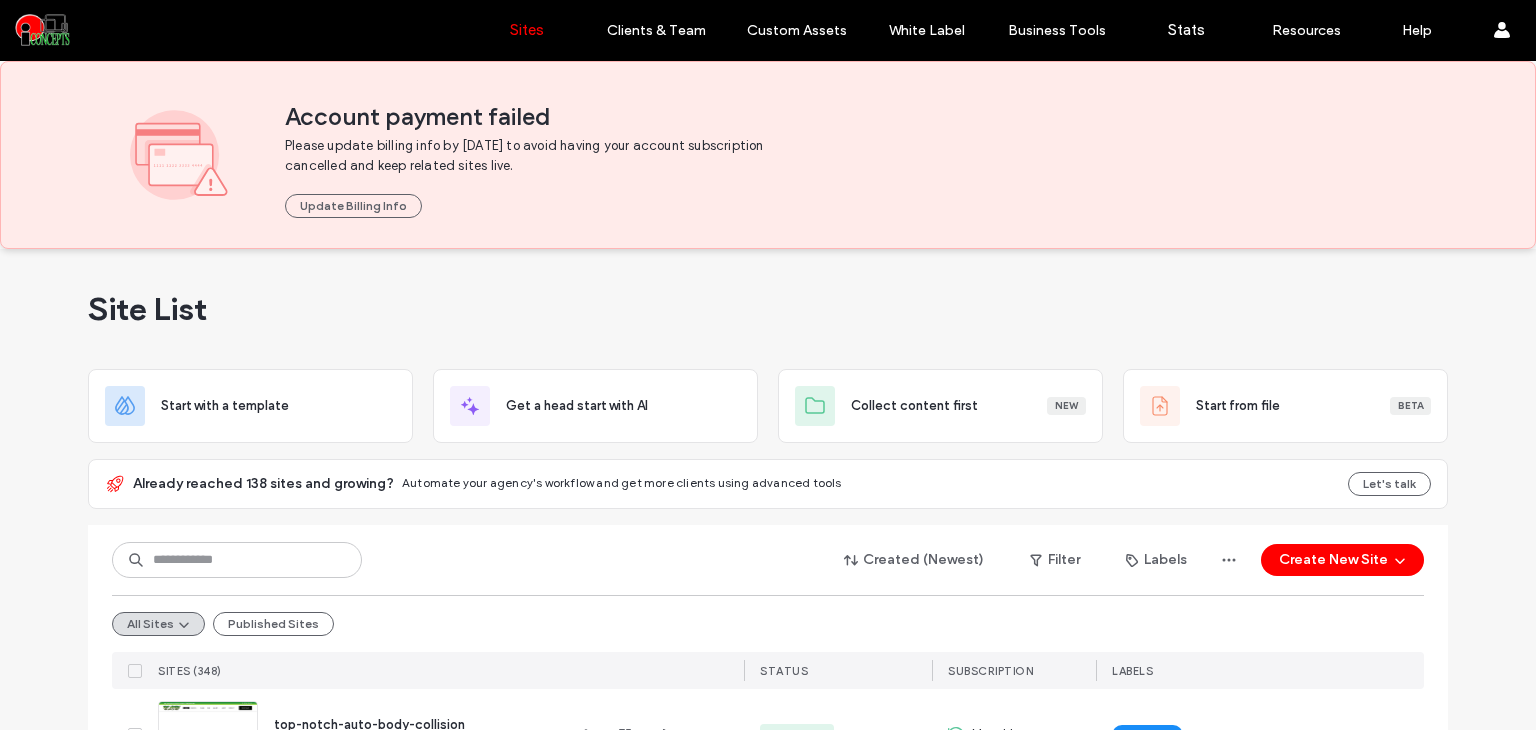 scroll, scrollTop: 0, scrollLeft: 0, axis: both 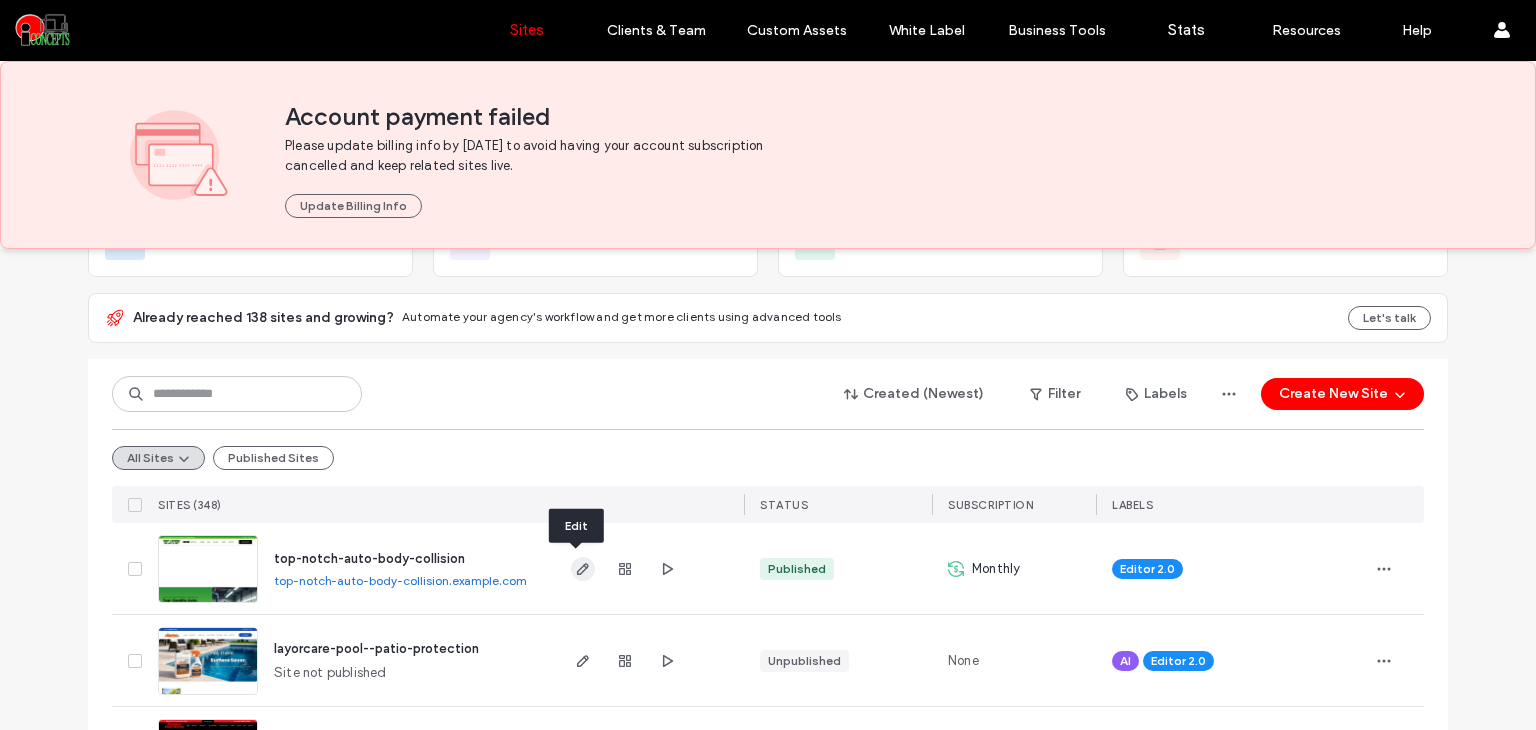 click 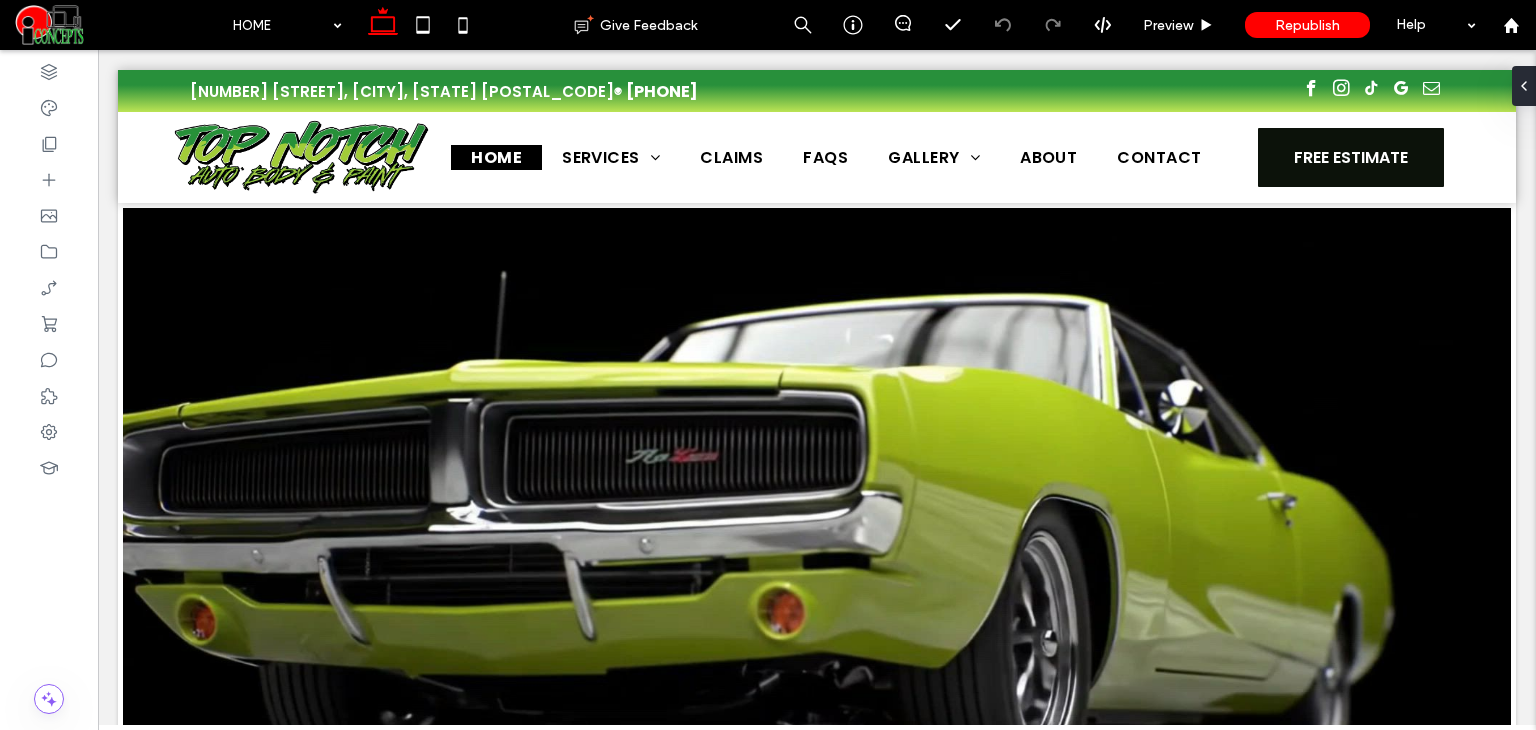 scroll, scrollTop: 0, scrollLeft: 0, axis: both 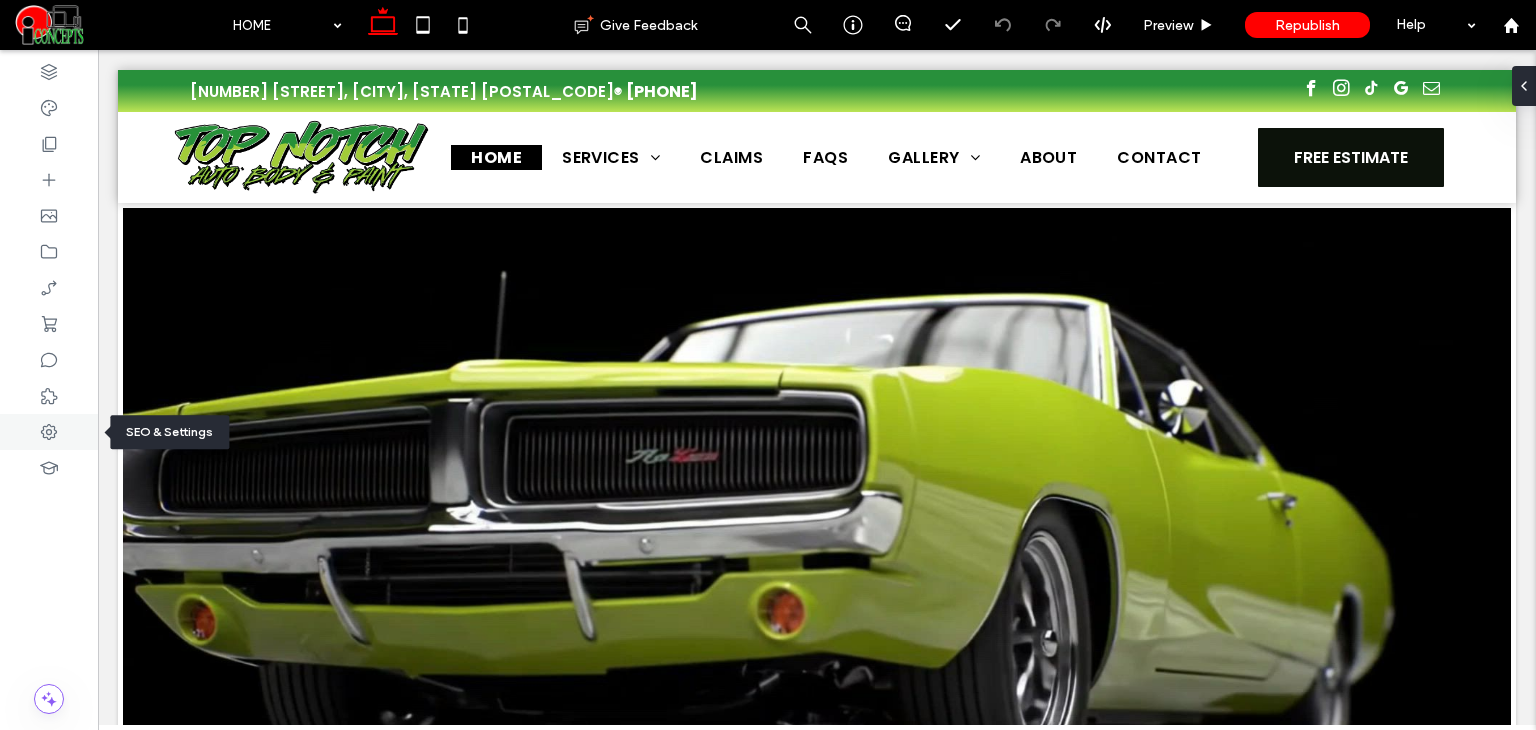 click 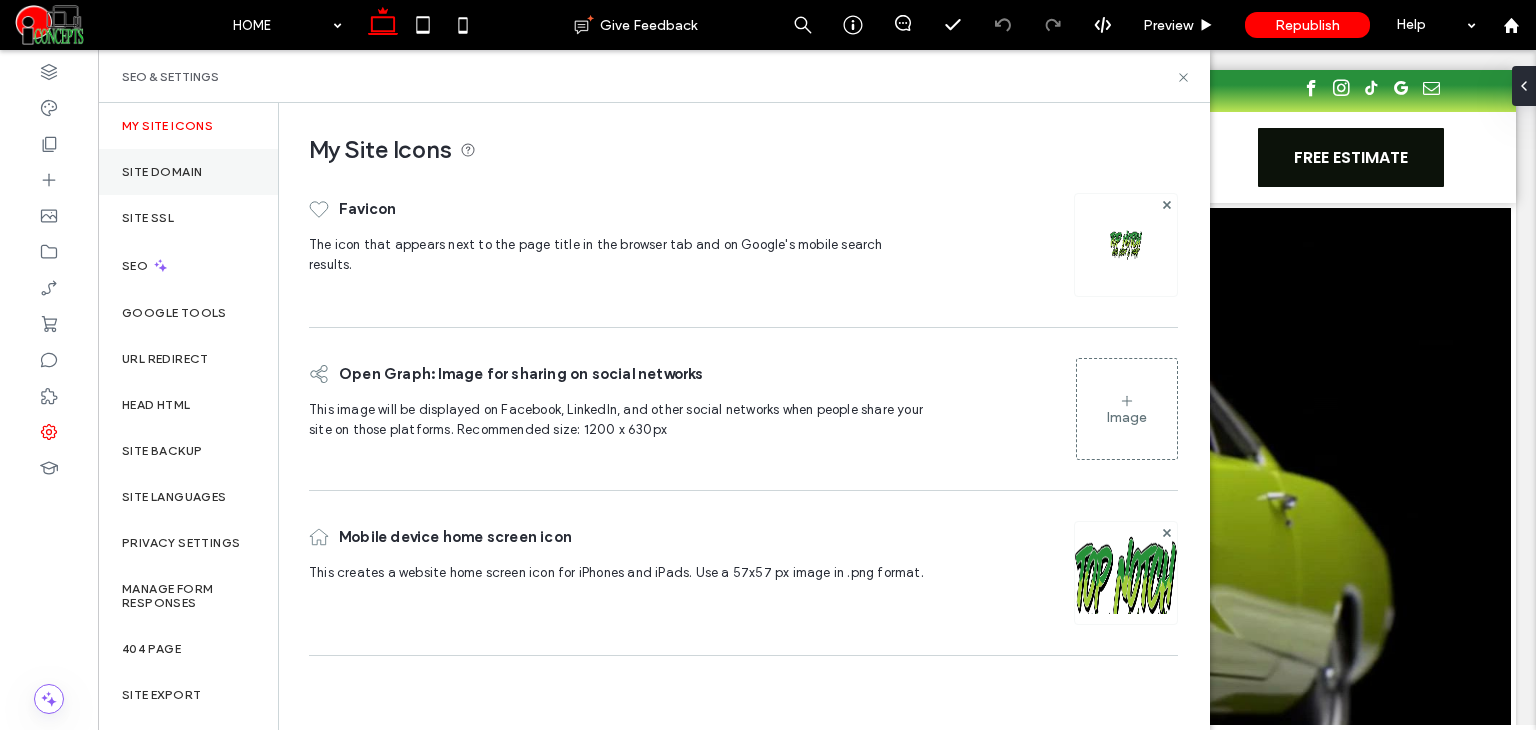 click on "Site Domain" at bounding box center [162, 172] 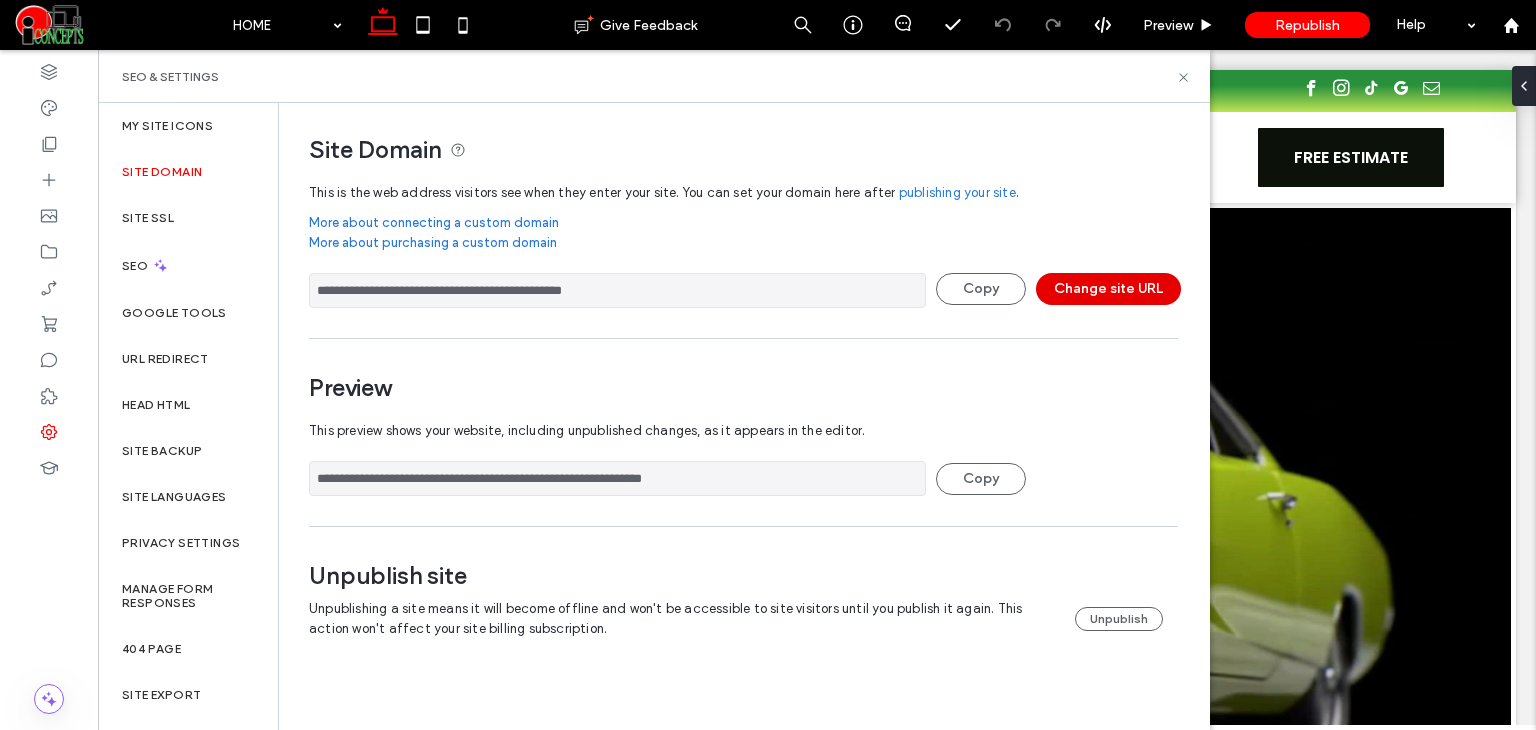 click on "Change site URL" at bounding box center [1108, 289] 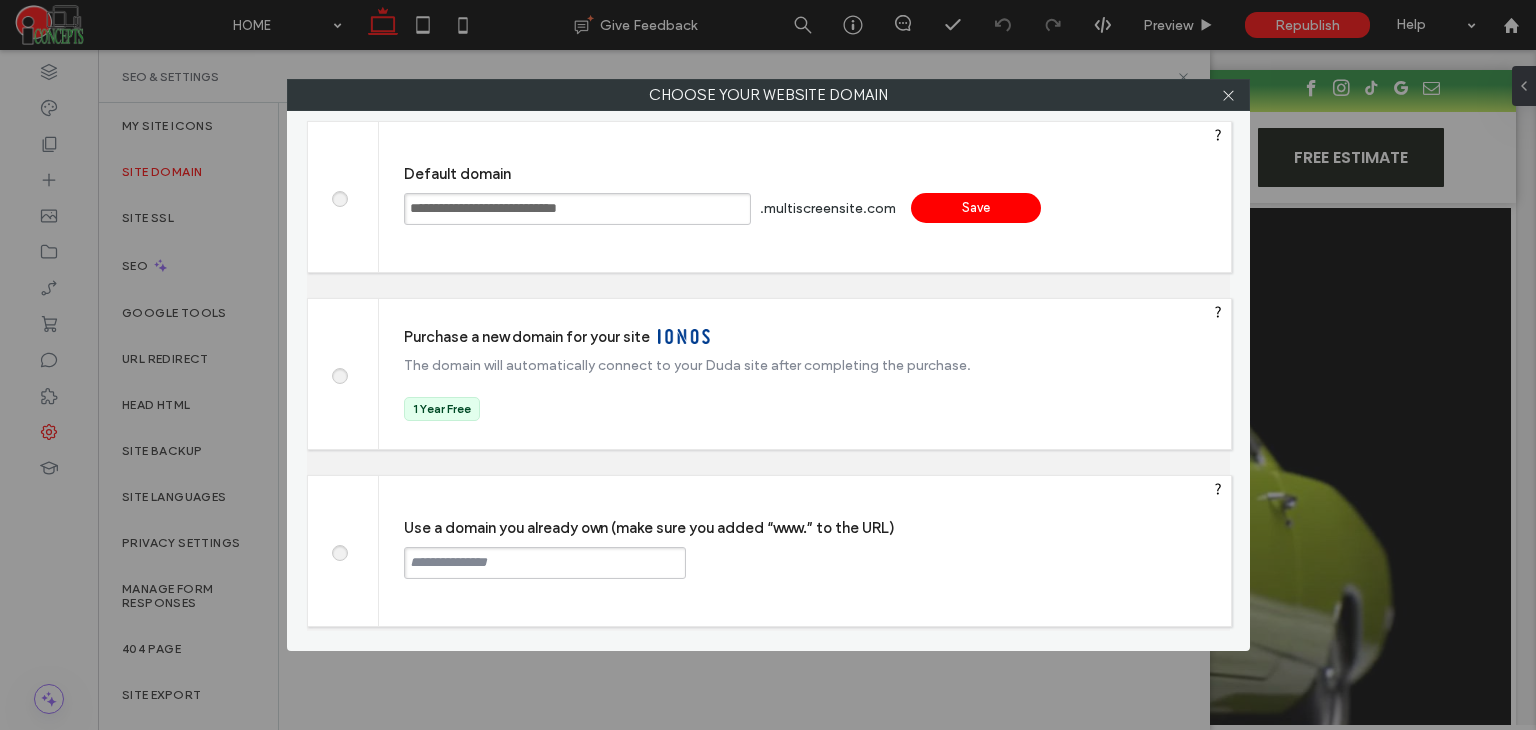 click at bounding box center (339, 550) 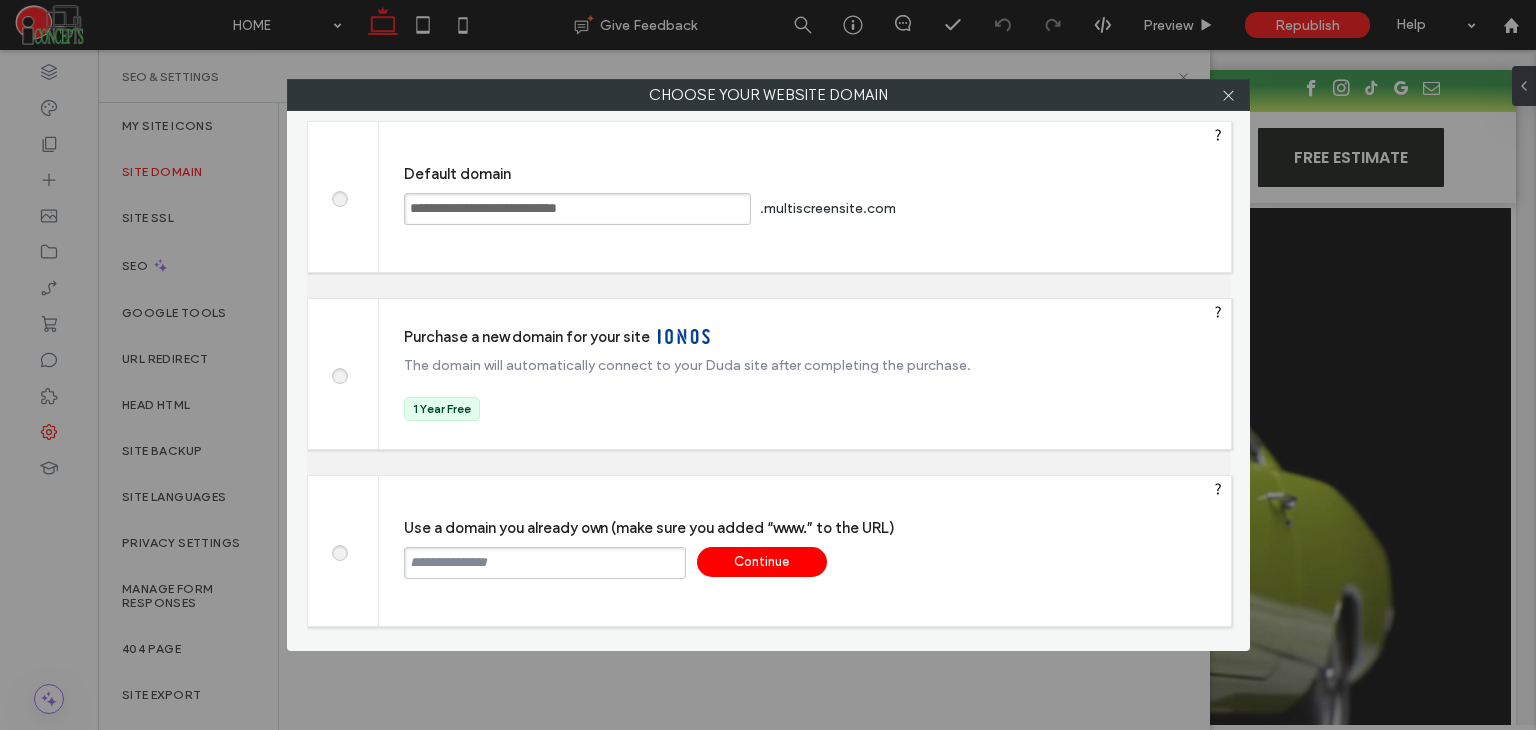 paste on "**********" 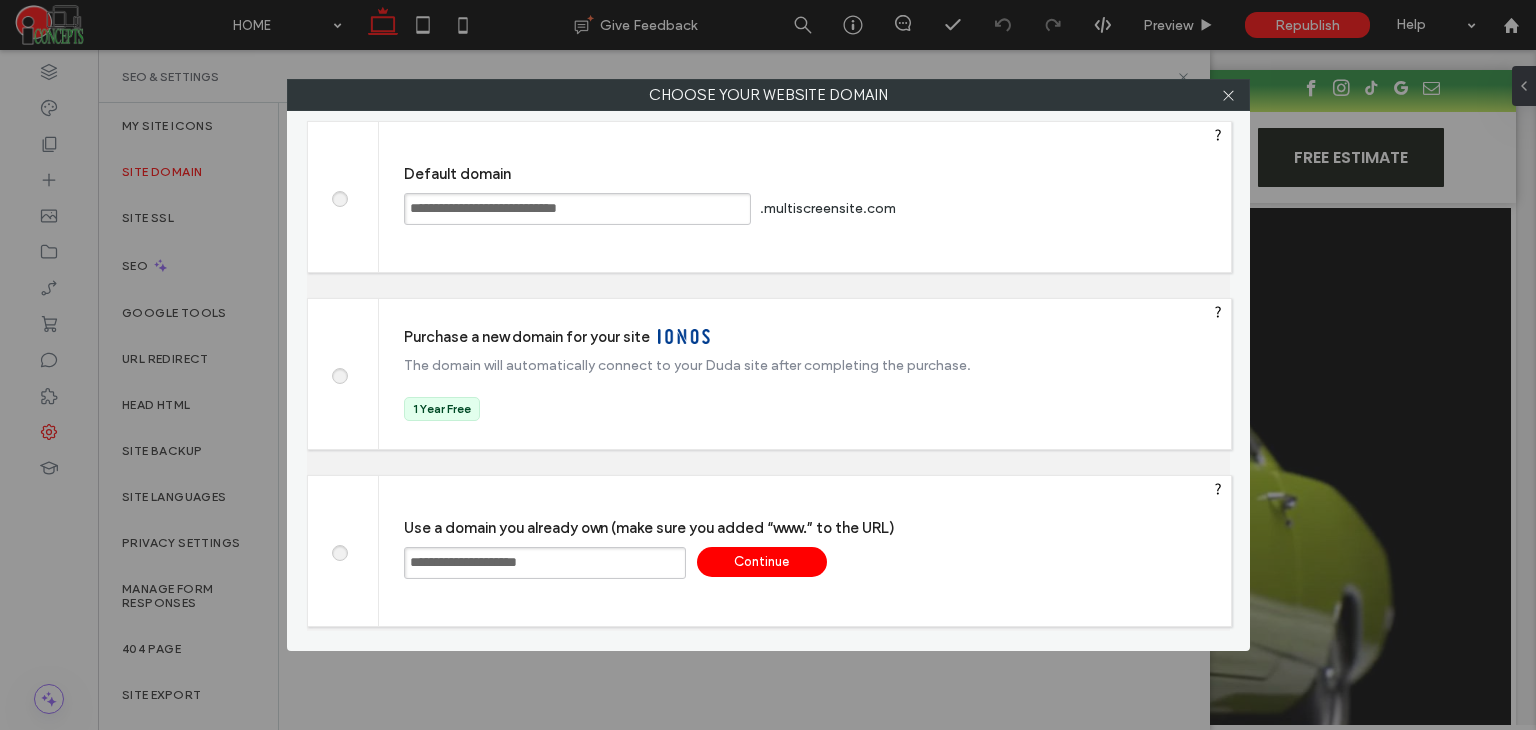 click on "**********" at bounding box center (545, 563) 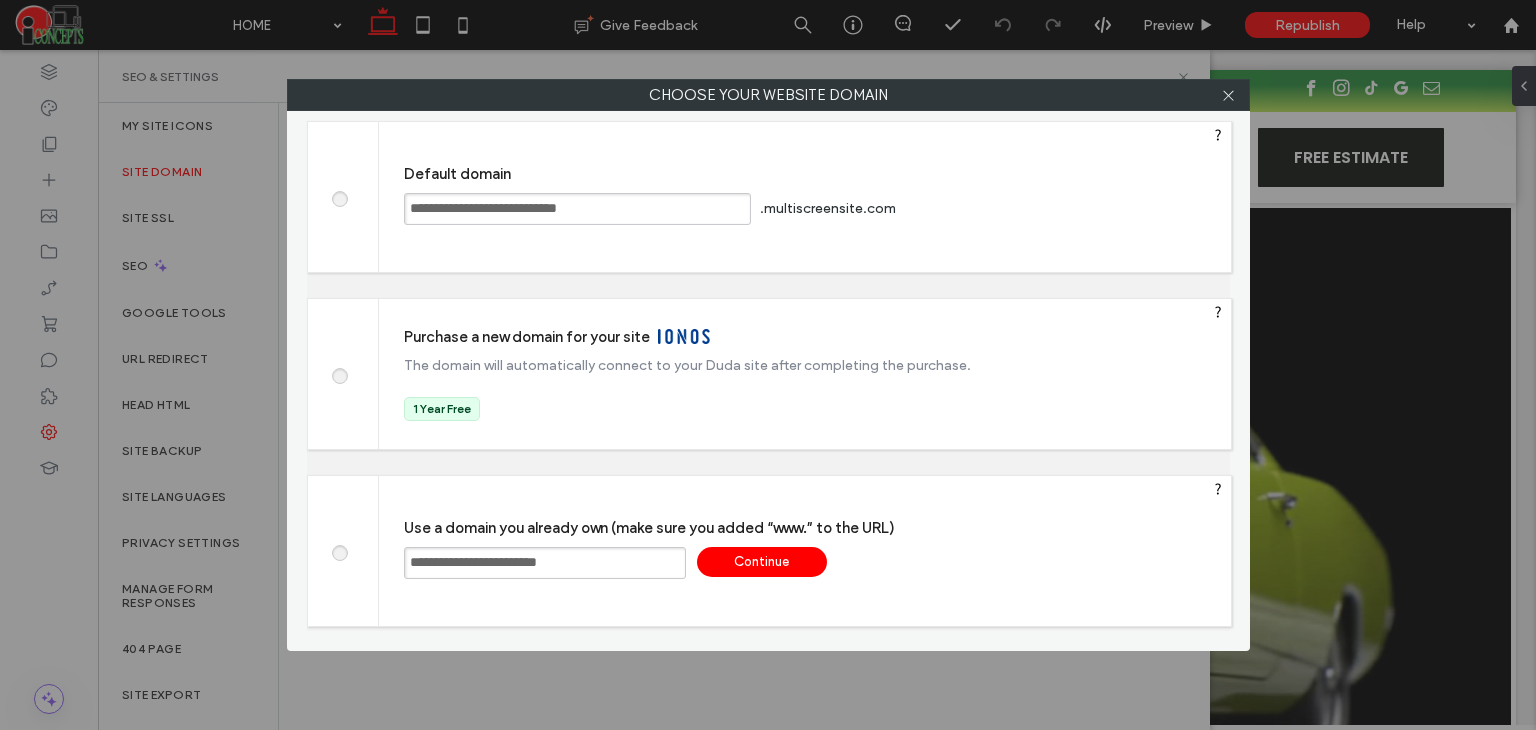 type on "**********" 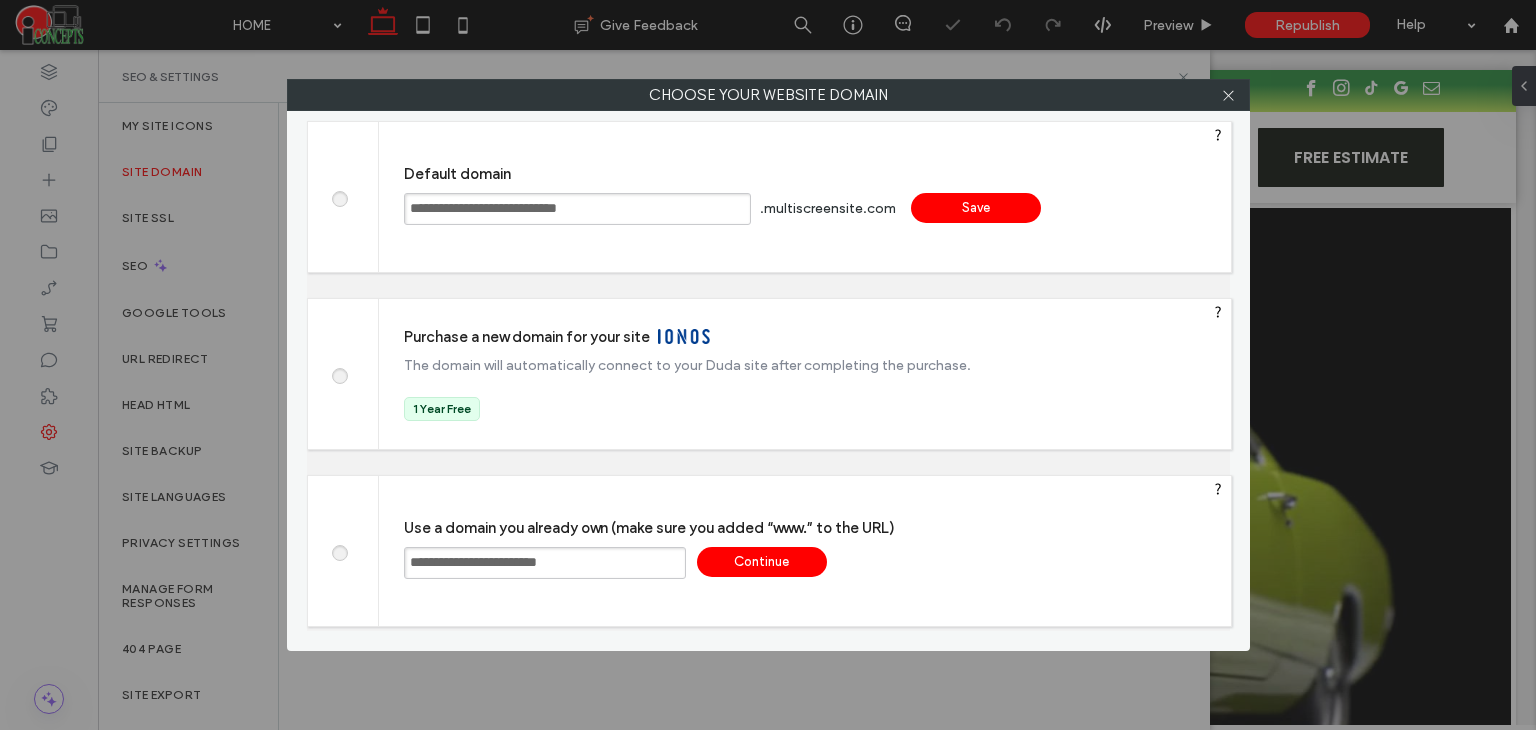 type on "**********" 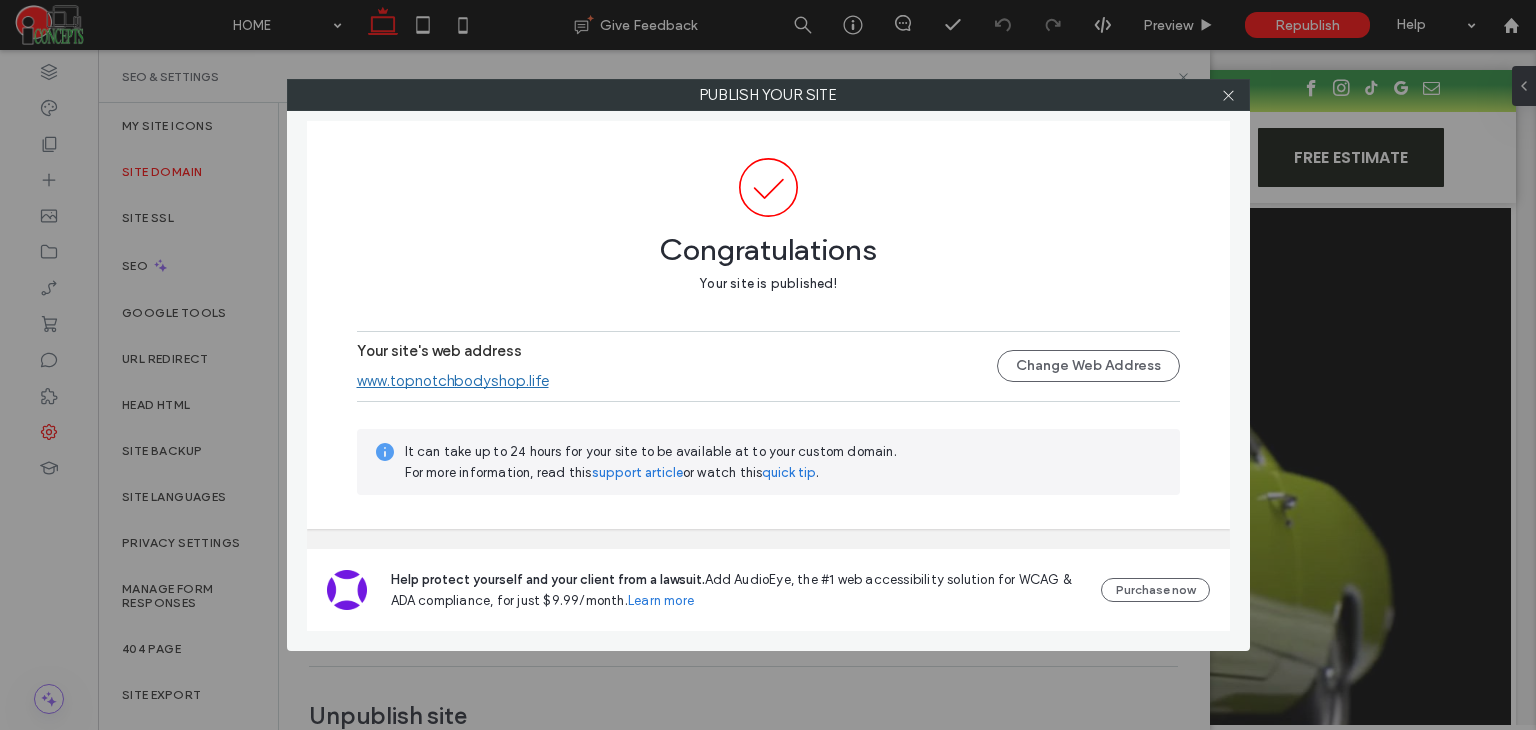 click at bounding box center [1229, 95] 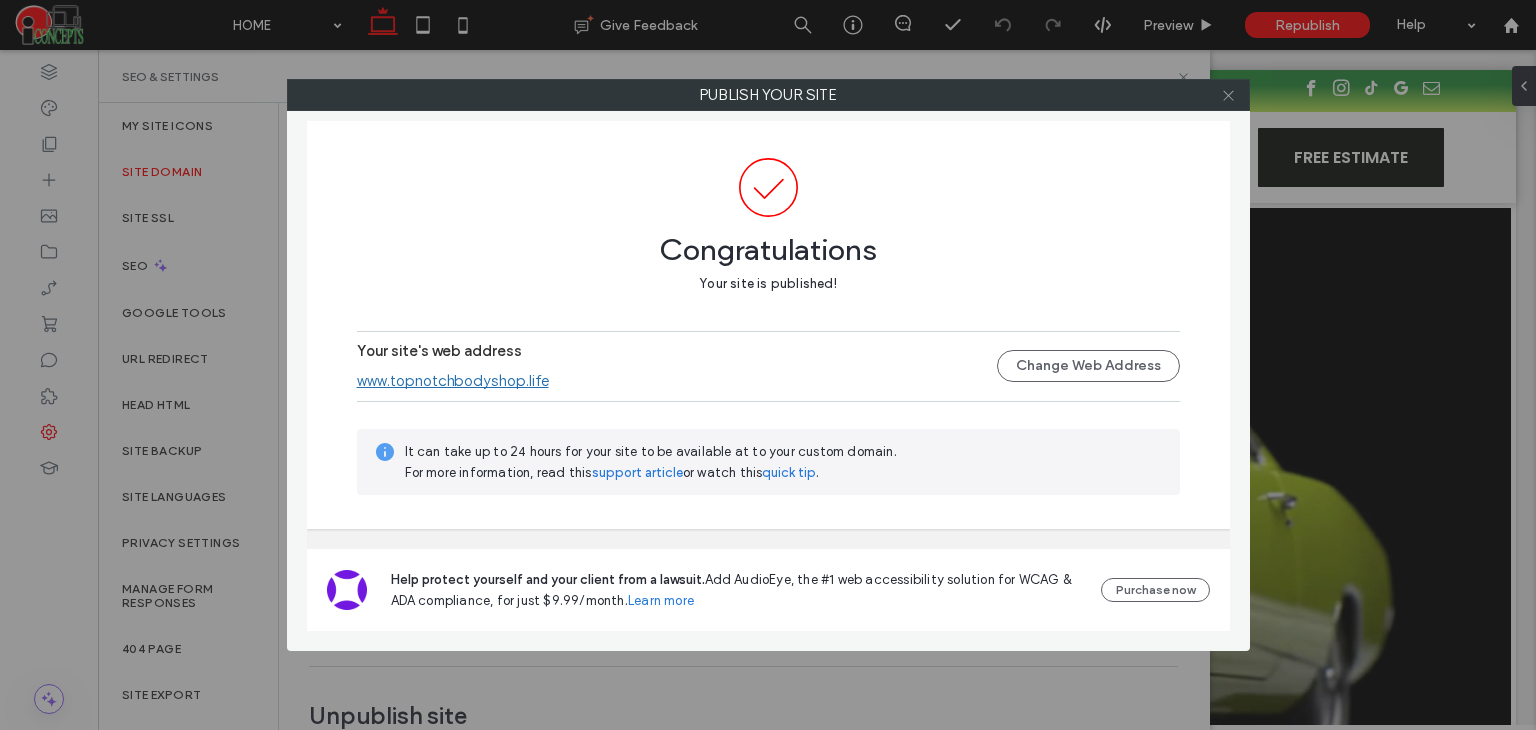 click at bounding box center [1228, 95] 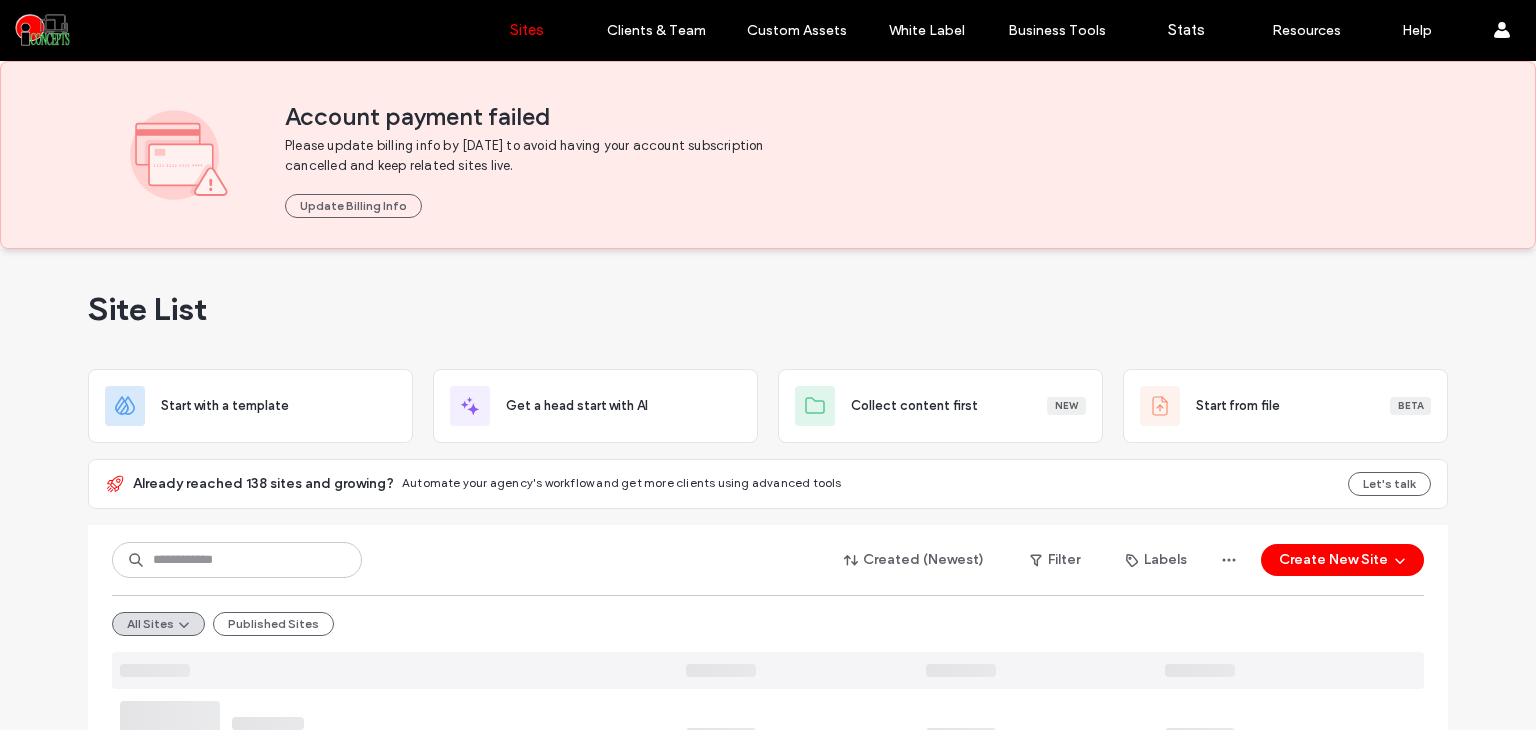 scroll, scrollTop: 0, scrollLeft: 0, axis: both 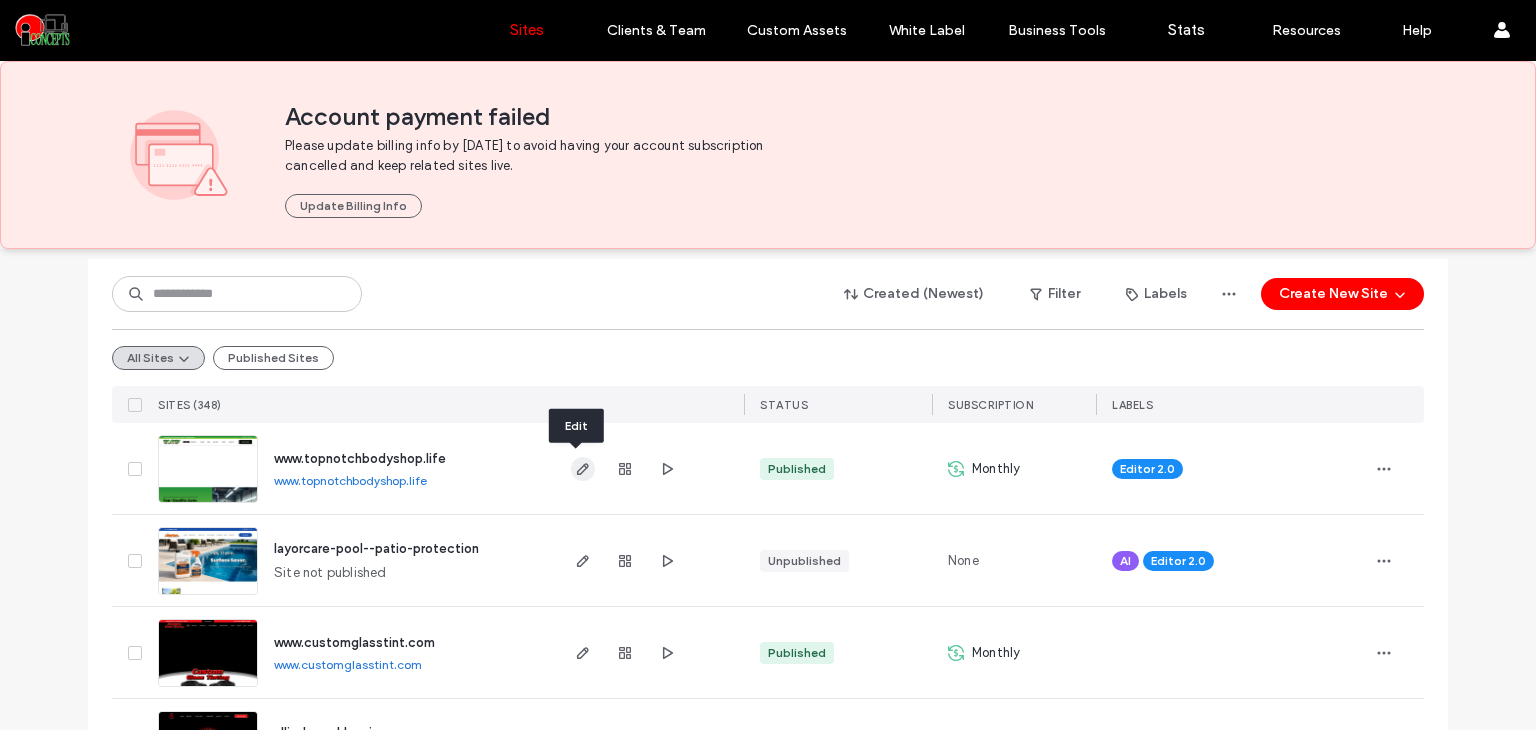 click 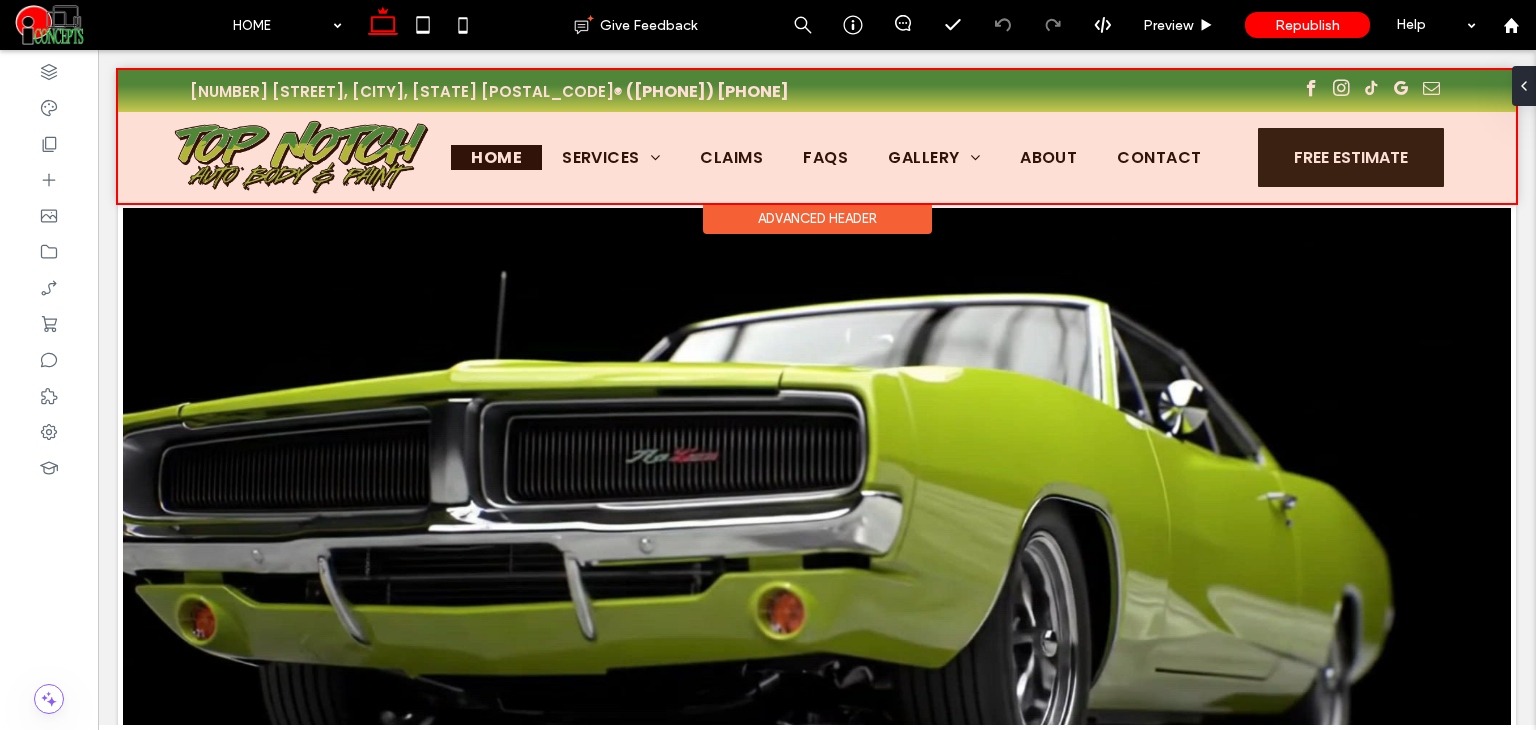 scroll, scrollTop: 0, scrollLeft: 0, axis: both 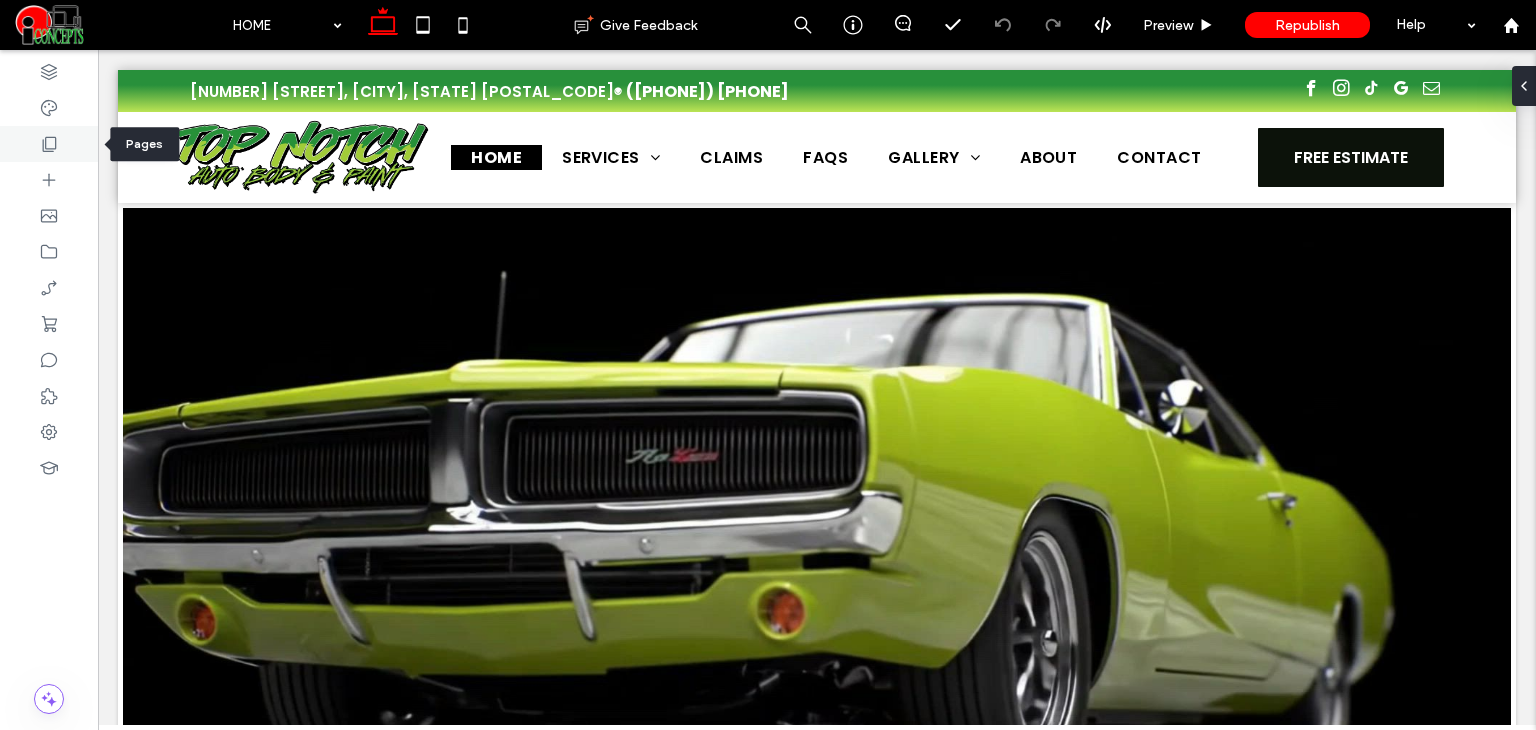 click 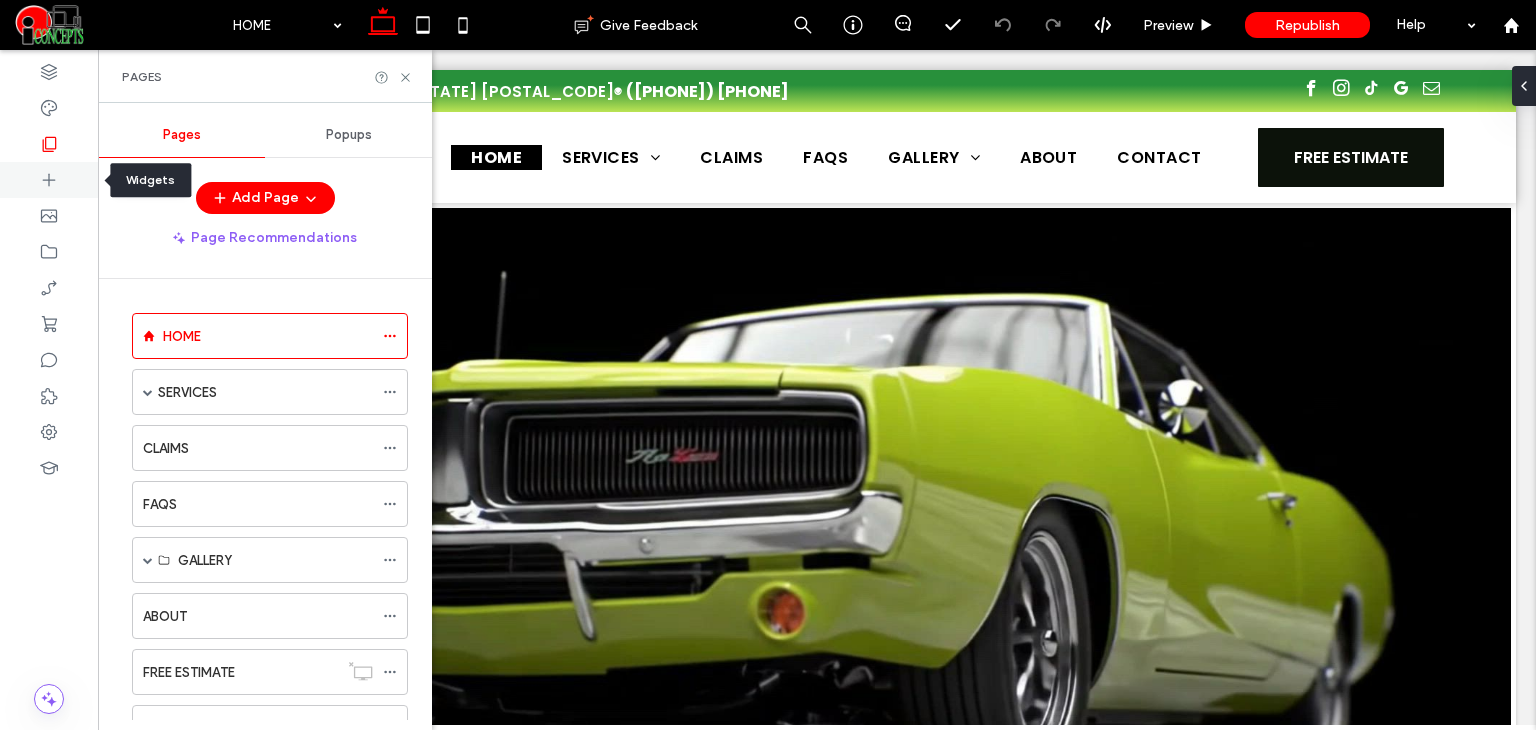 click 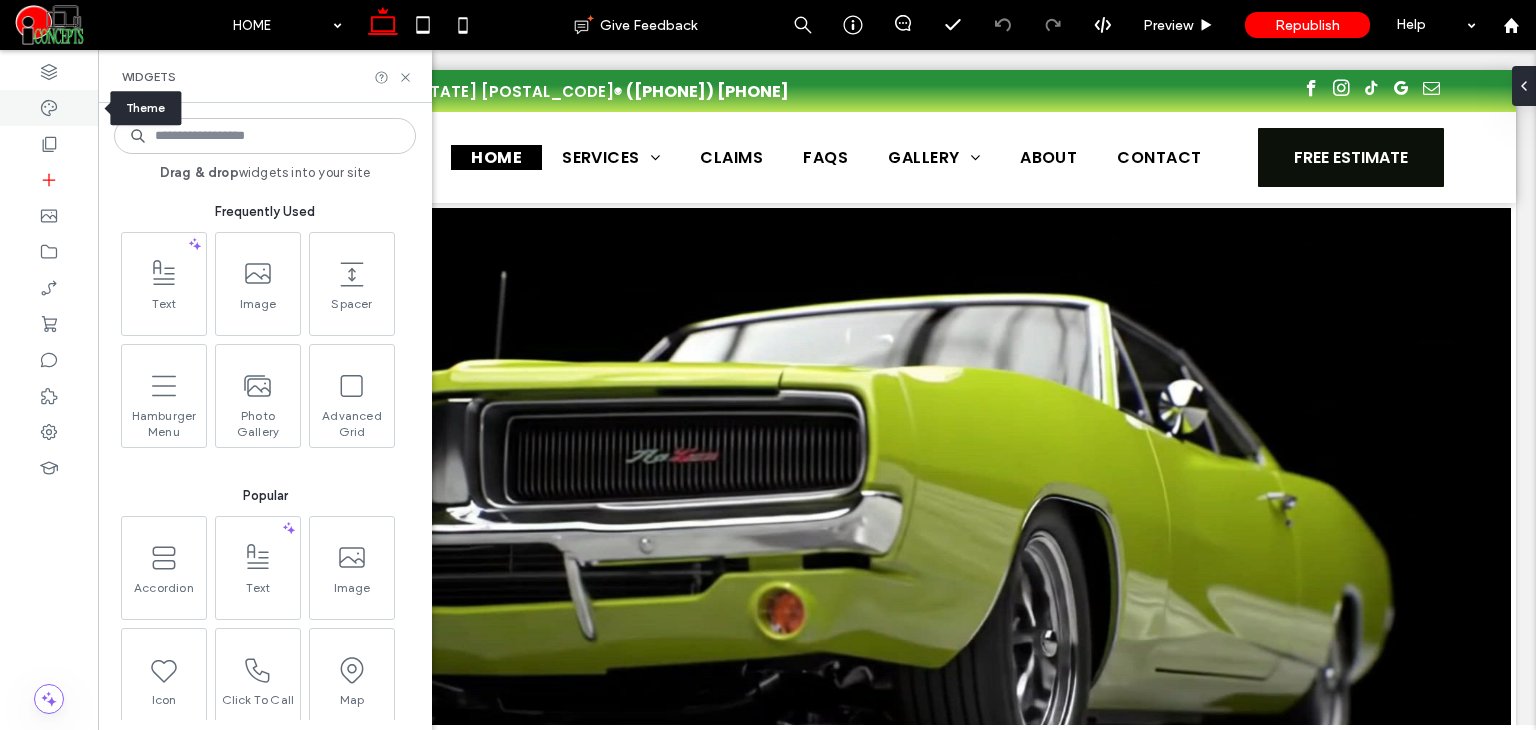 click 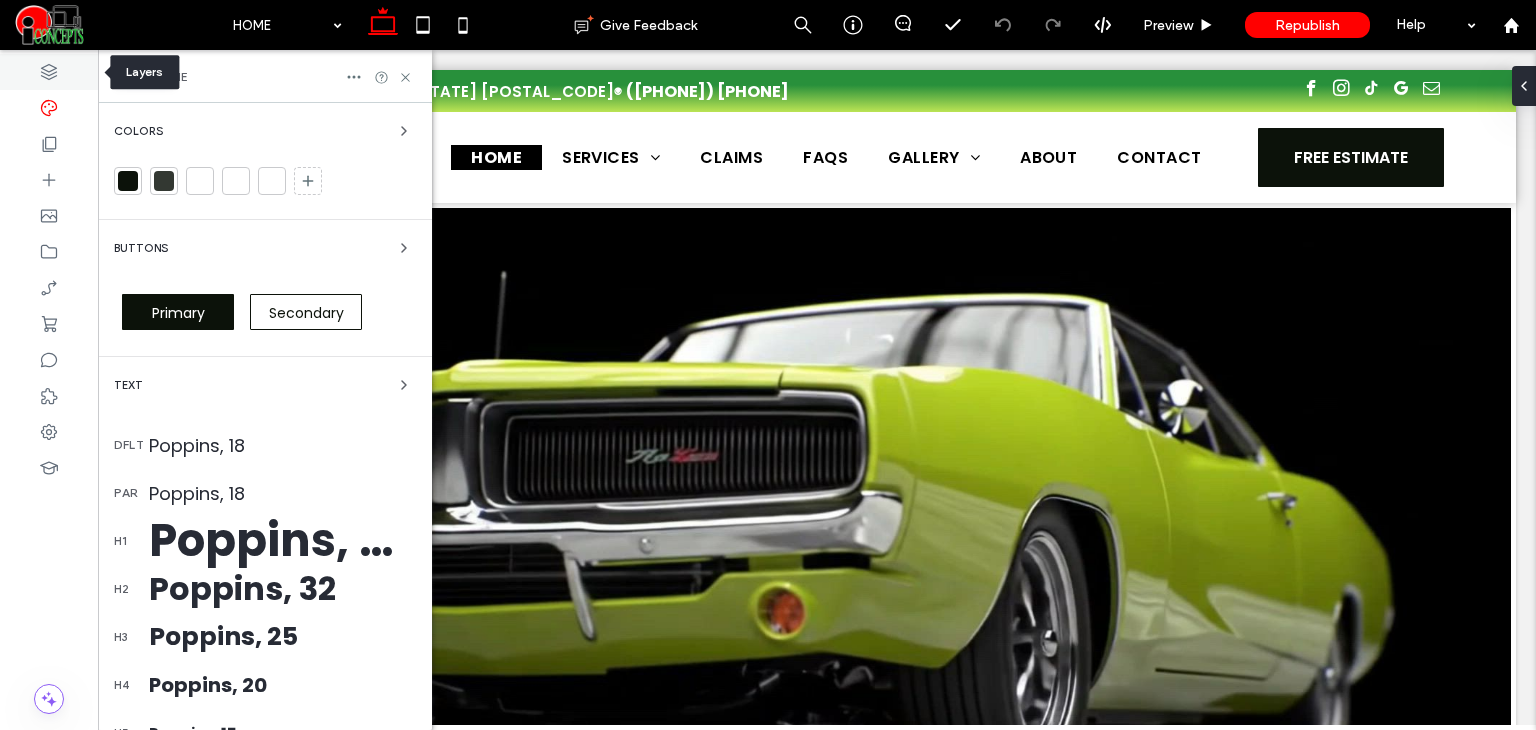 click 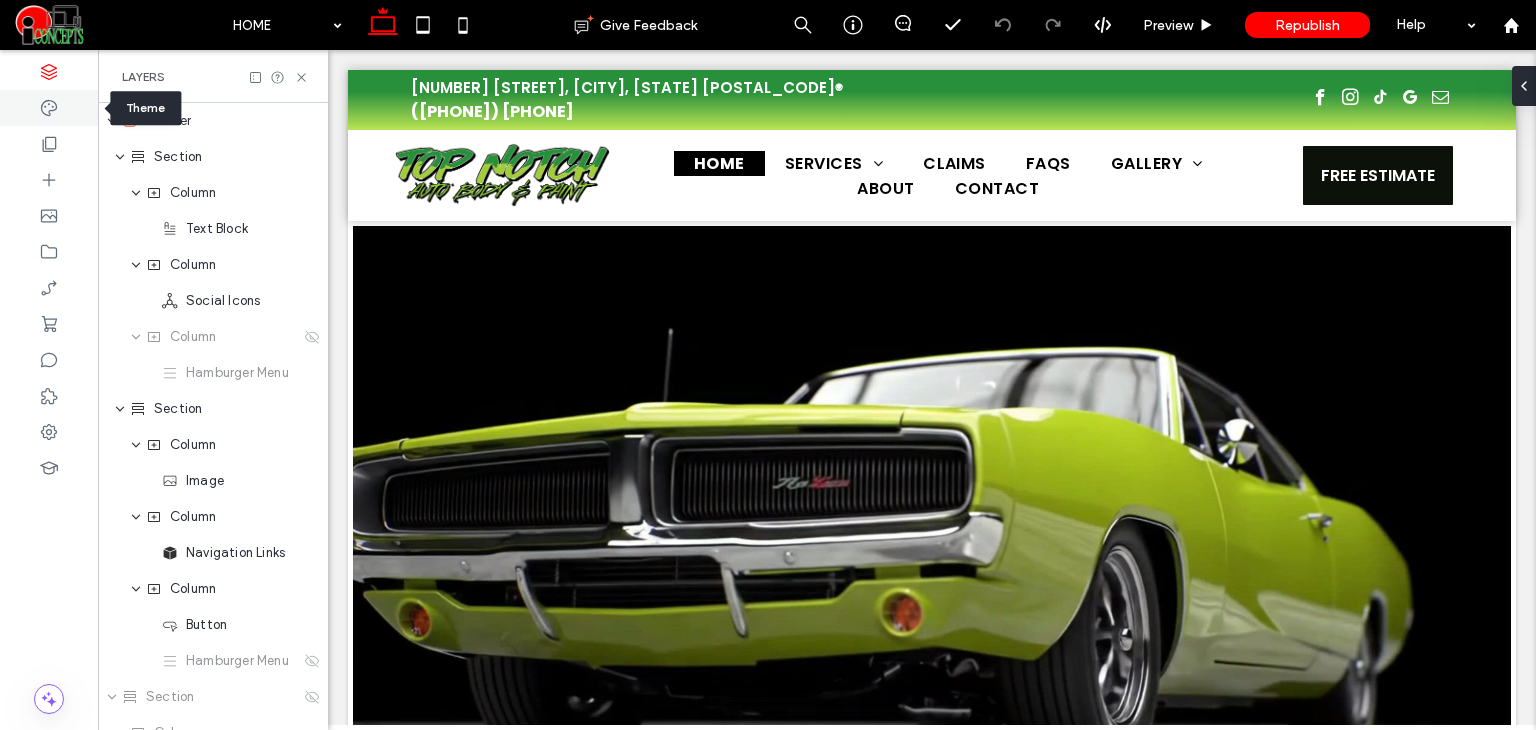 click 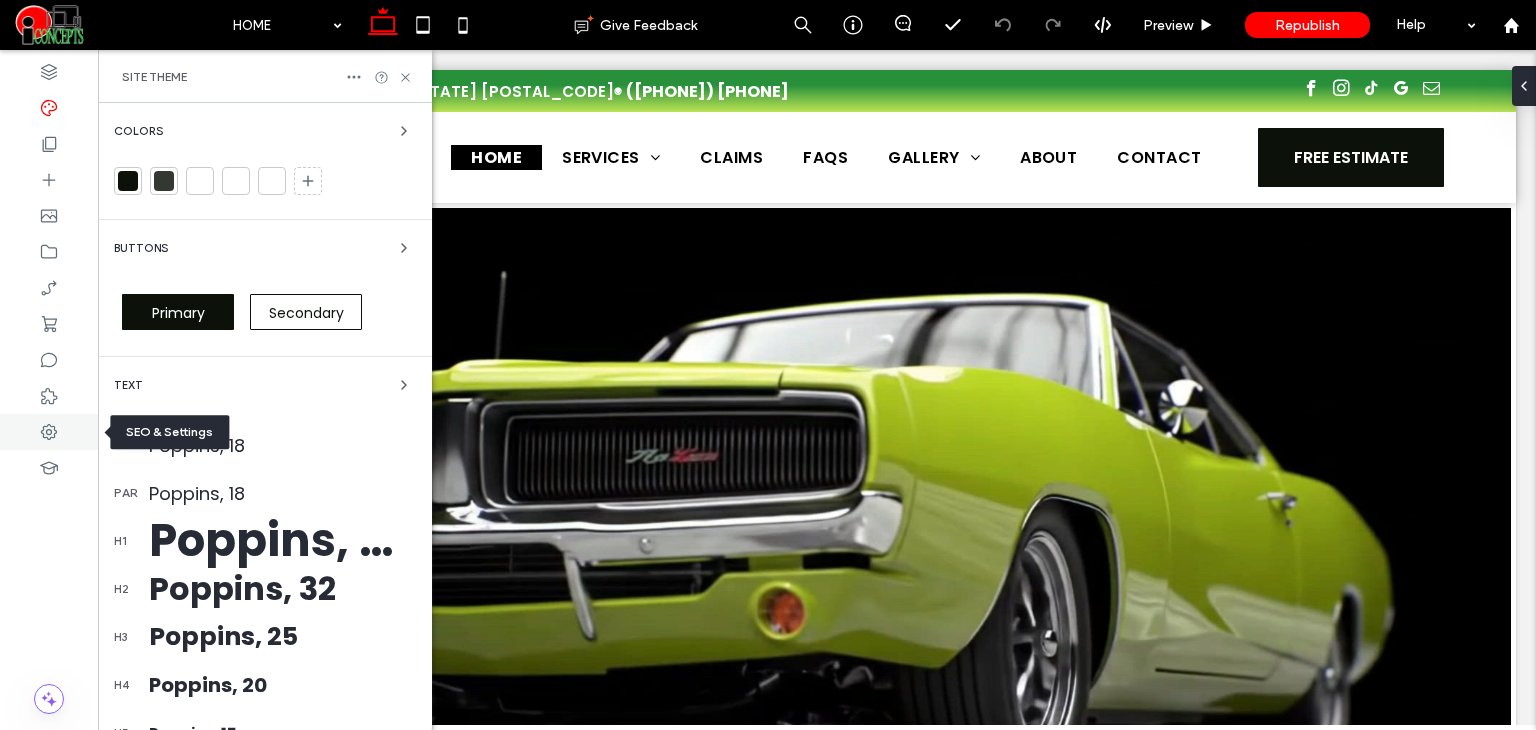 click at bounding box center [49, 432] 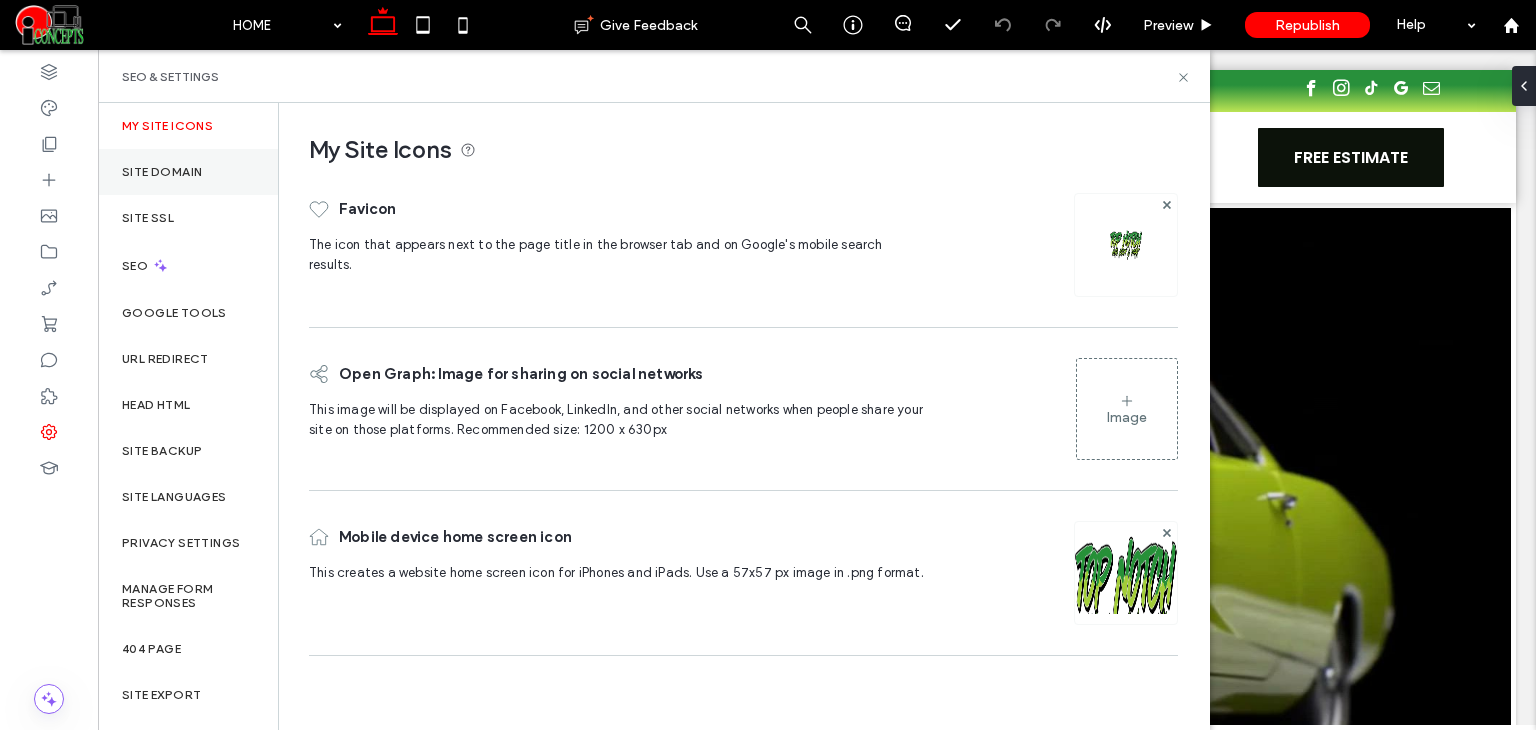 click on "Site Domain" at bounding box center (188, 172) 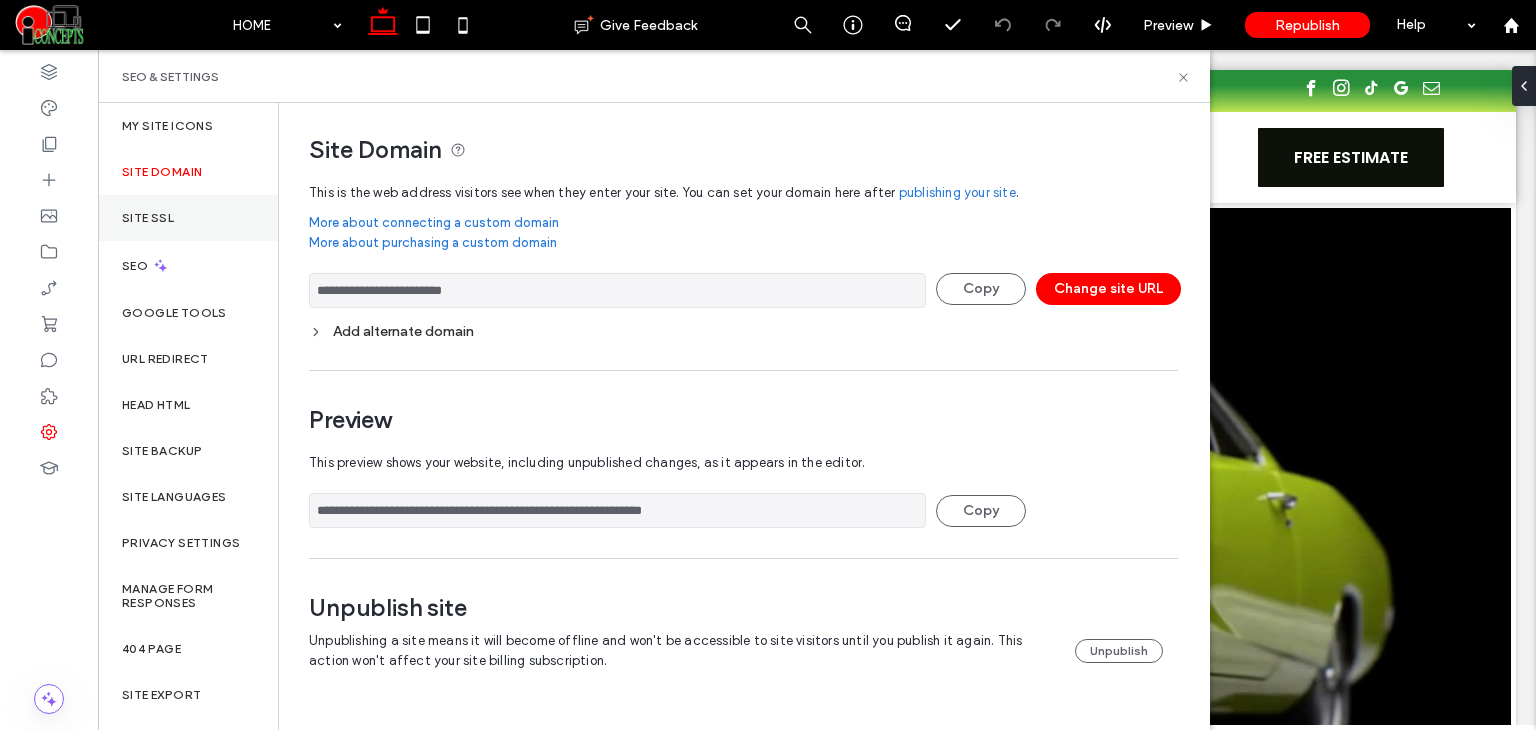 click on "Site SSL" at bounding box center (188, 218) 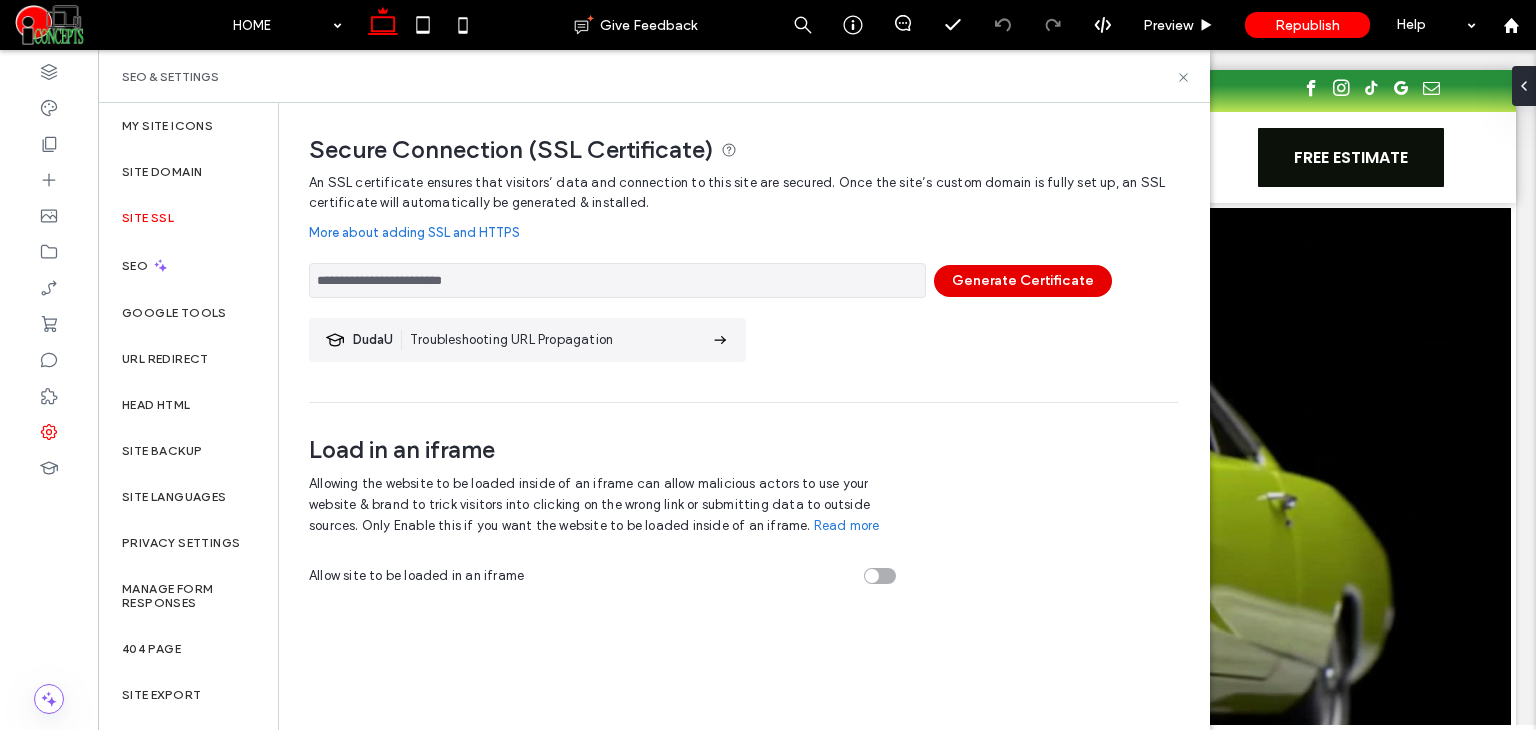 click on "Generate Certificate" at bounding box center [1023, 281] 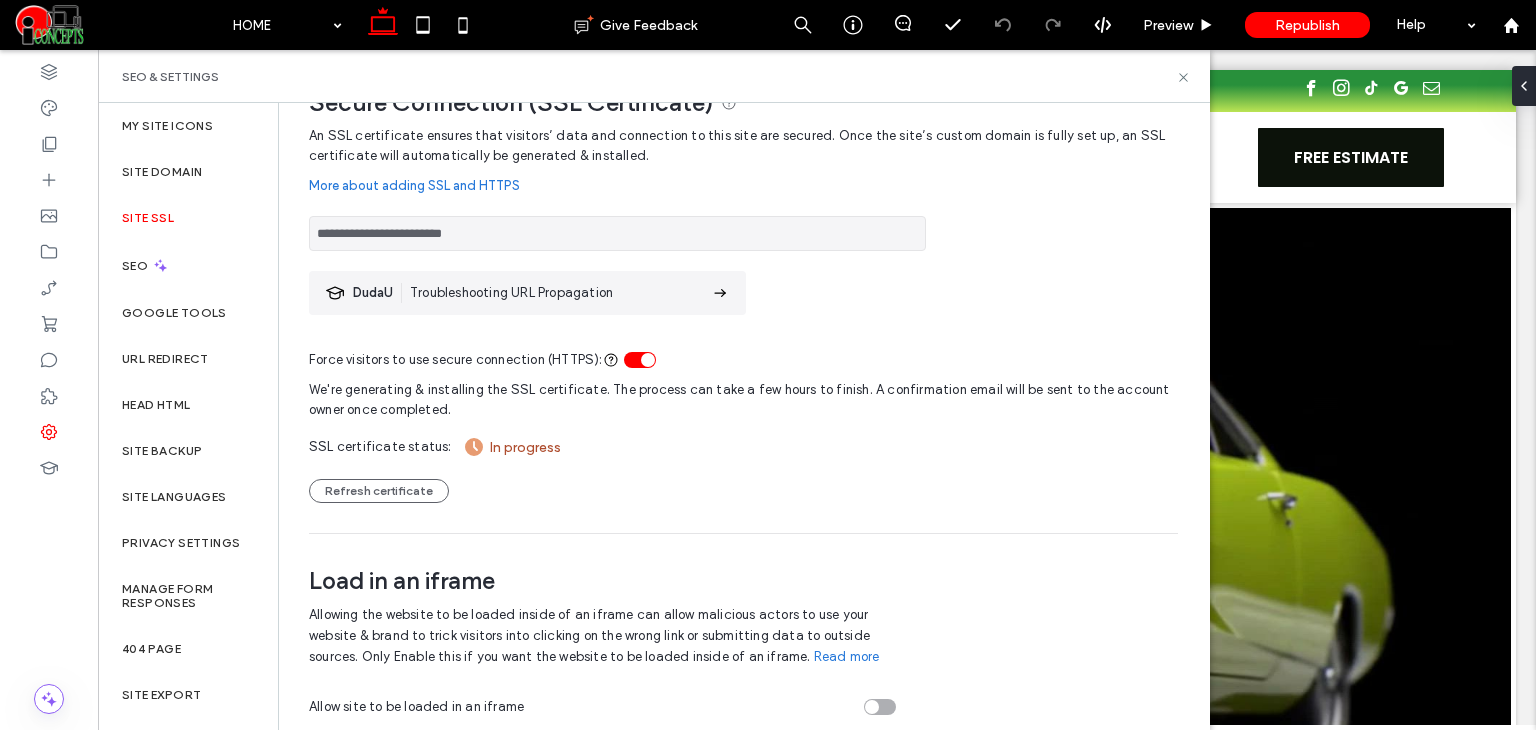scroll, scrollTop: 50, scrollLeft: 0, axis: vertical 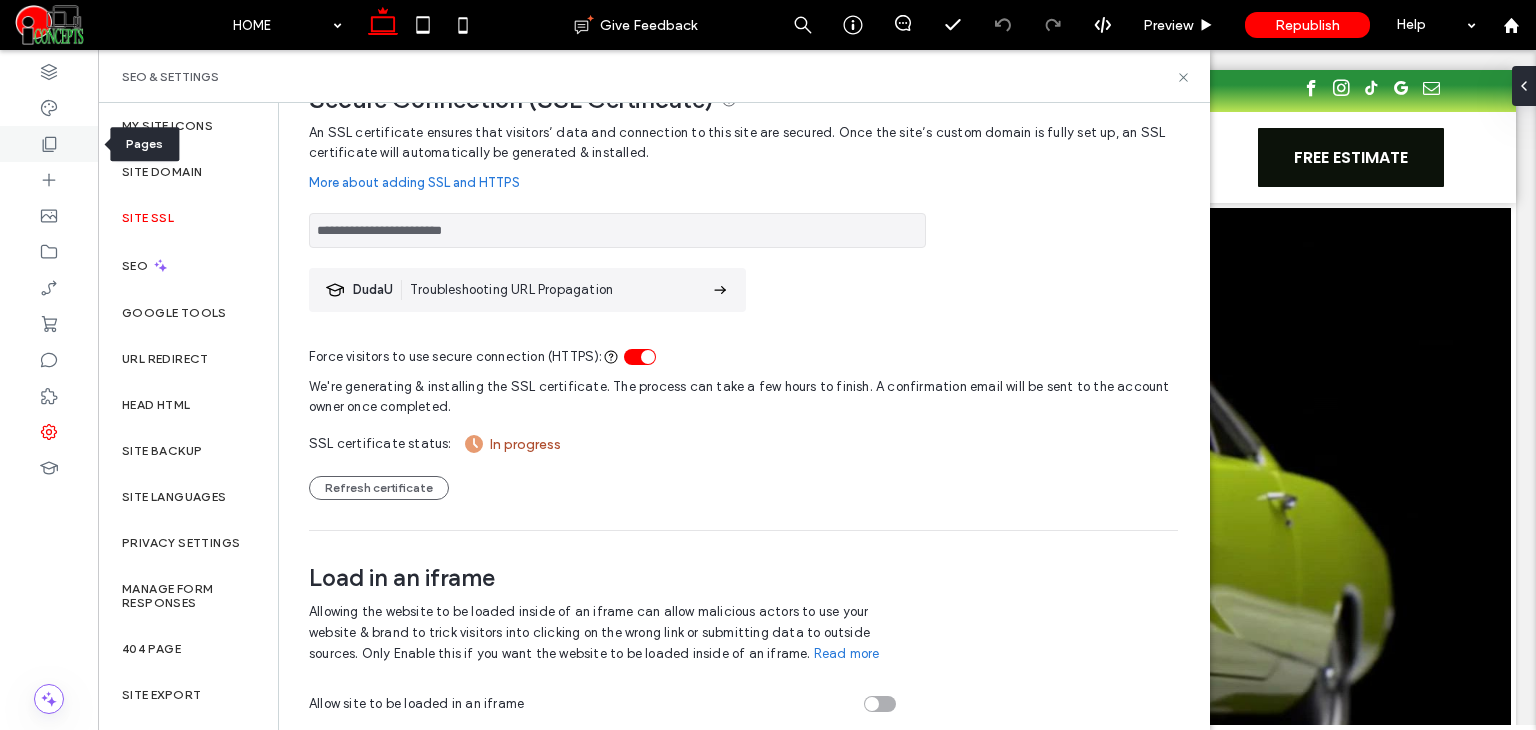 click 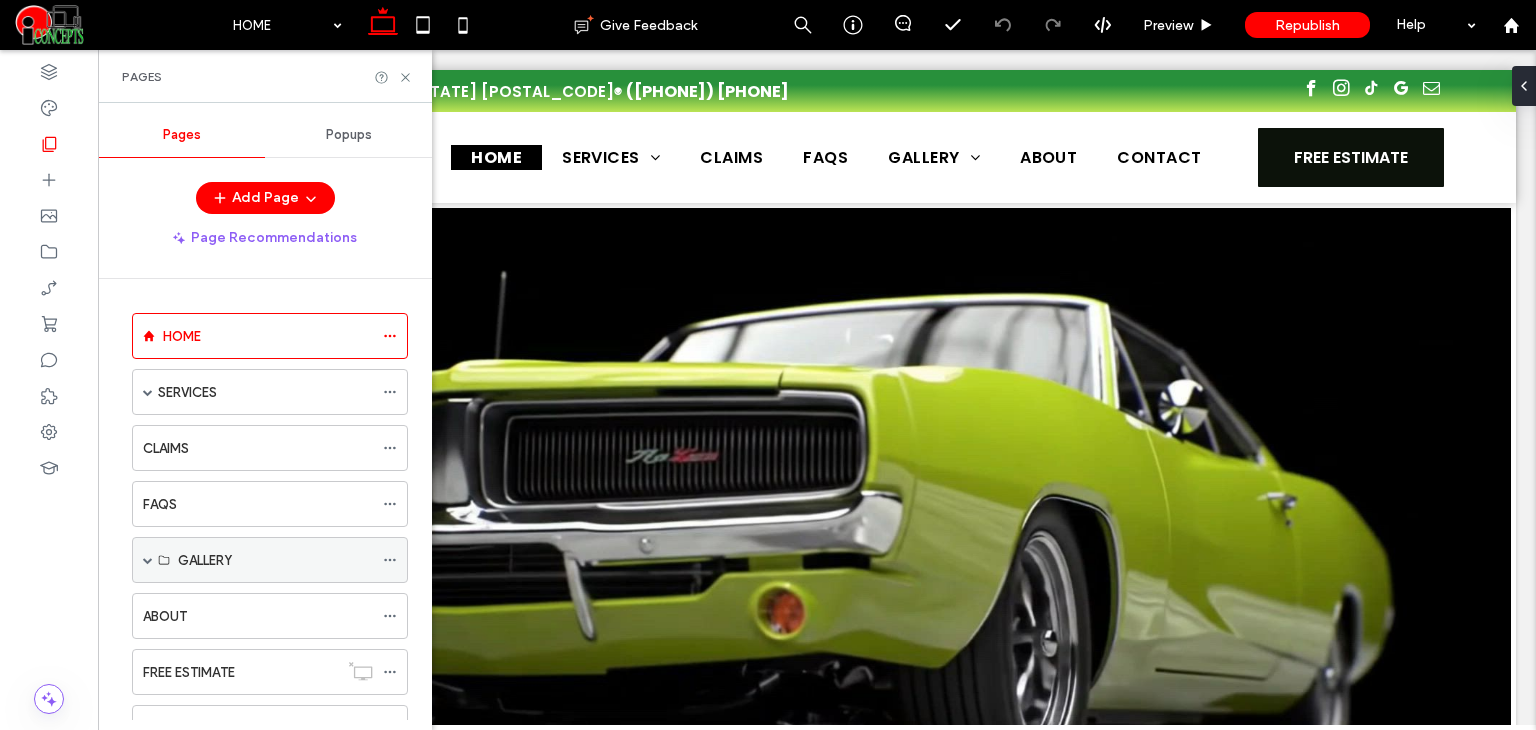 click at bounding box center (148, 560) 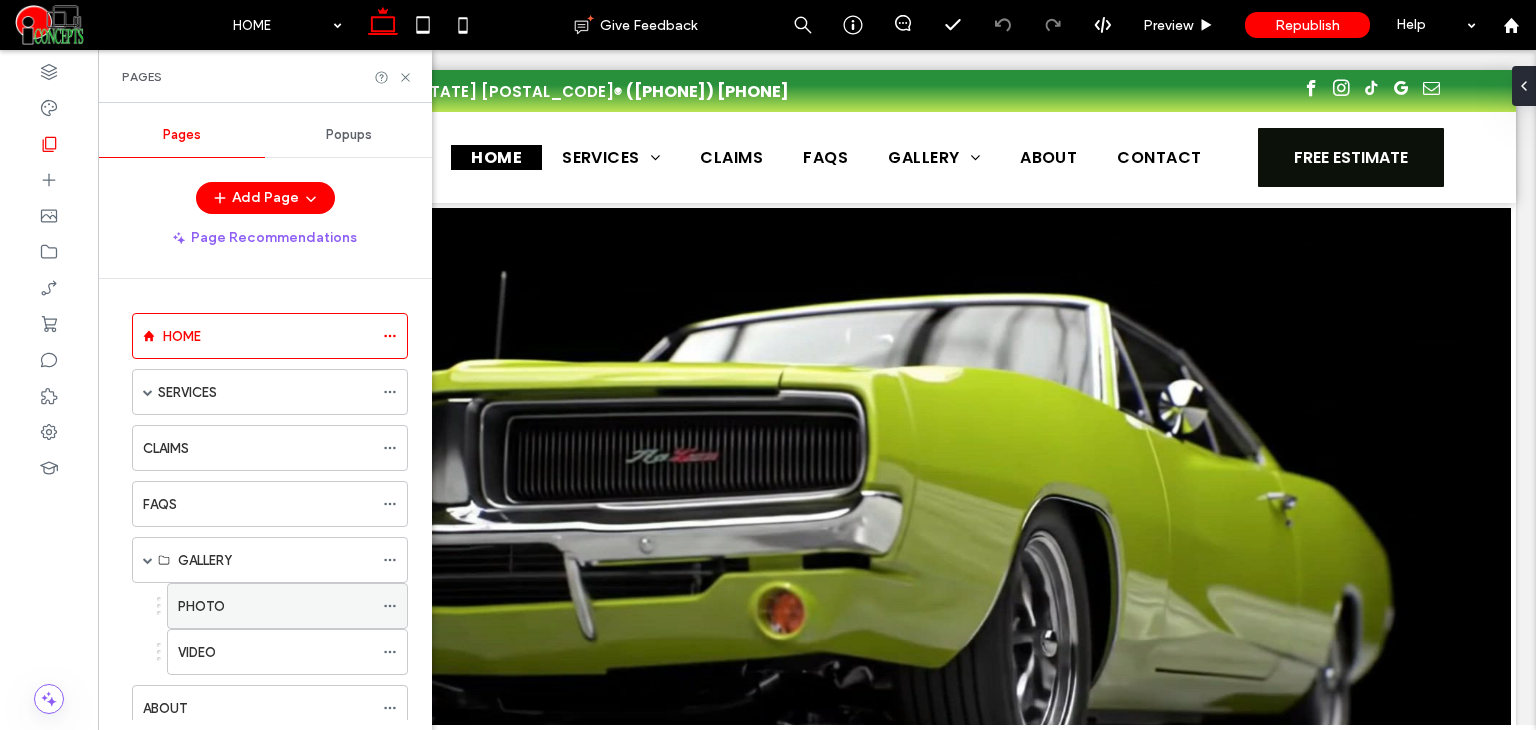 click 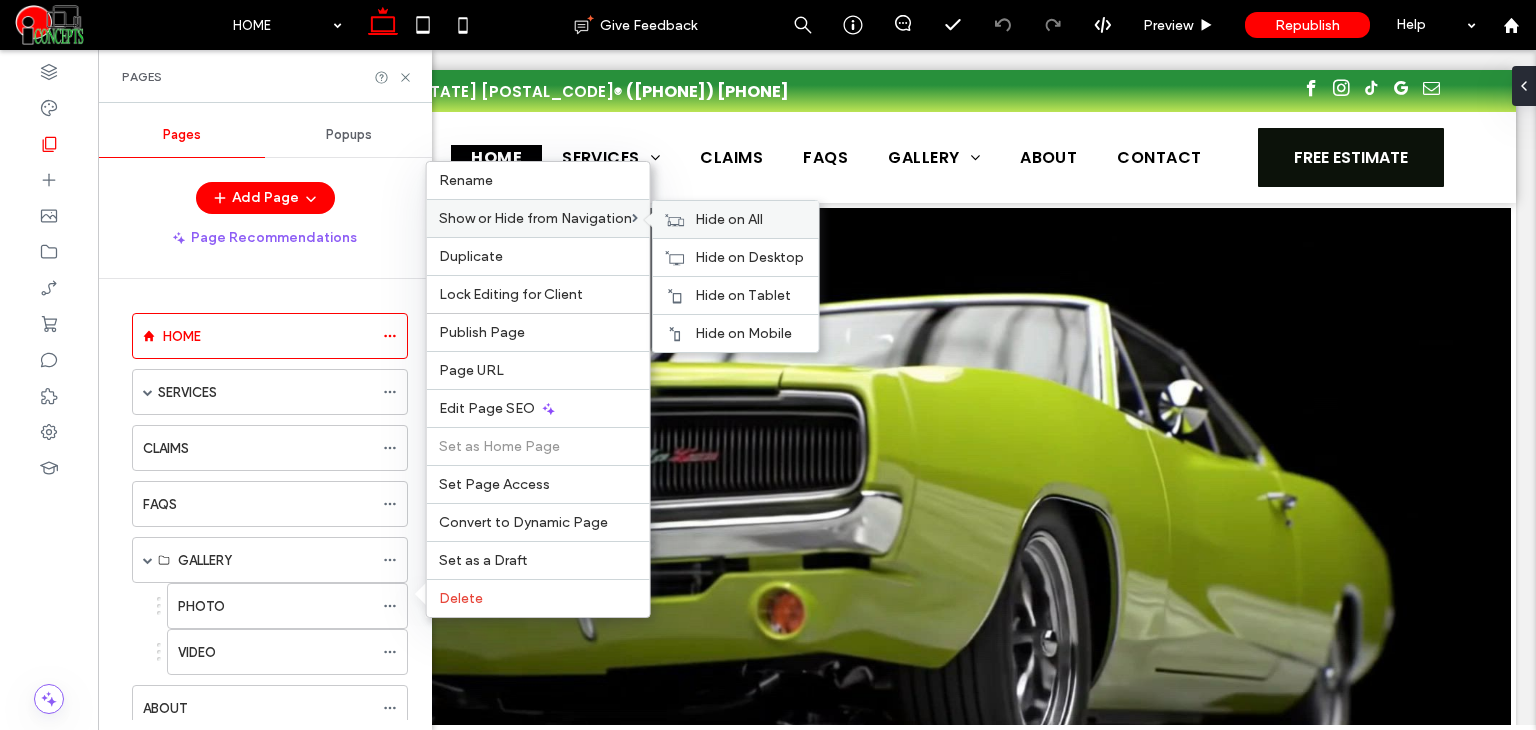click on "Hide on All" at bounding box center [729, 219] 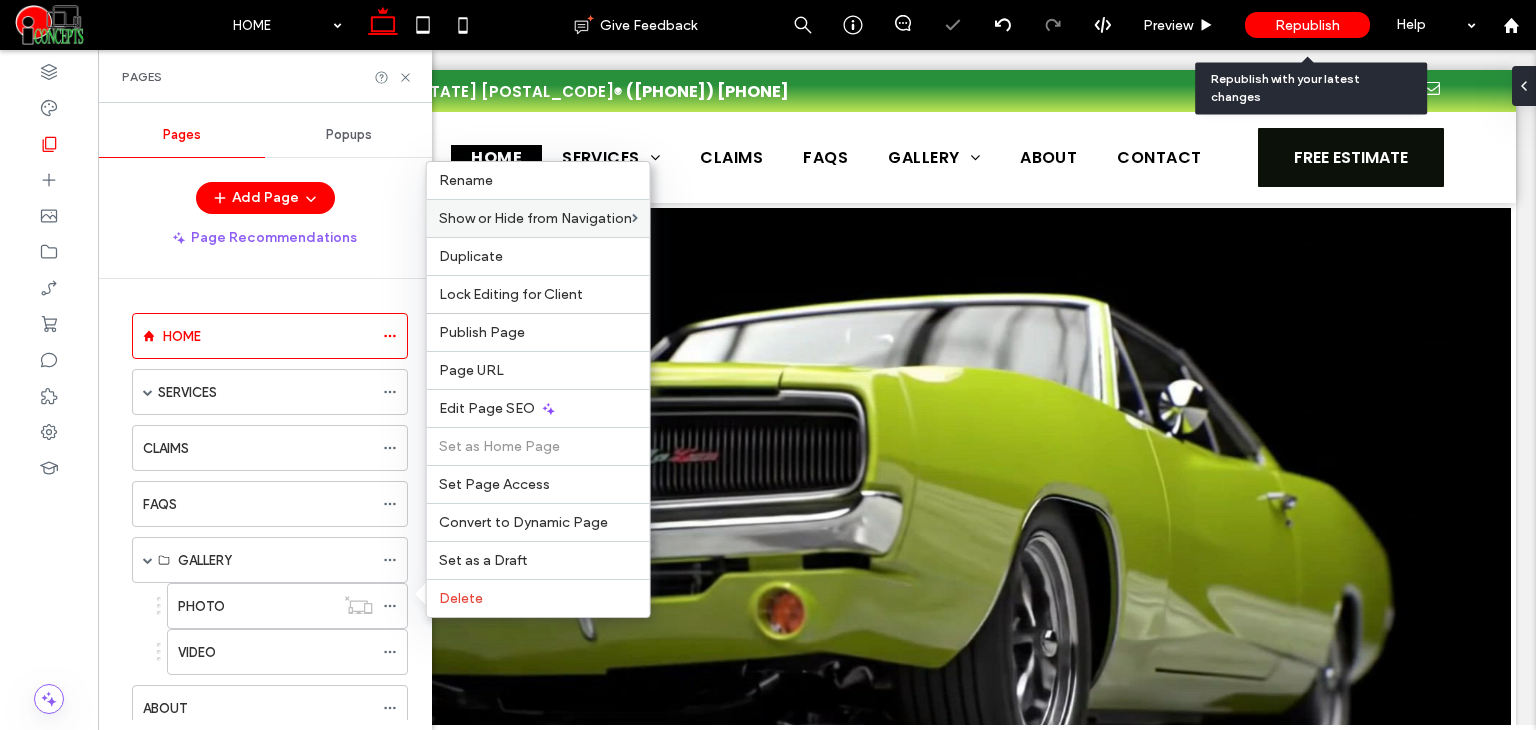 click on "Republish" at bounding box center (1307, 25) 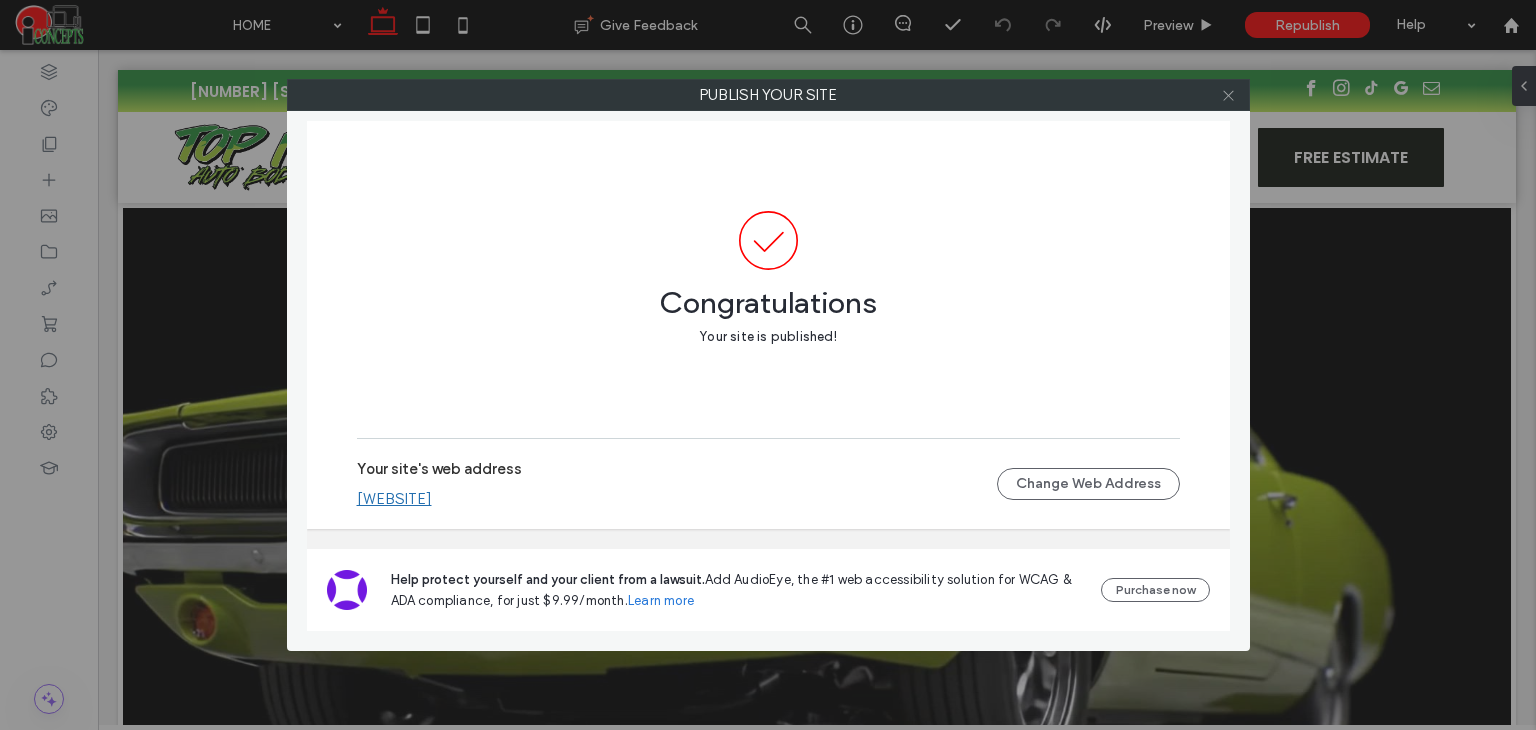 click 